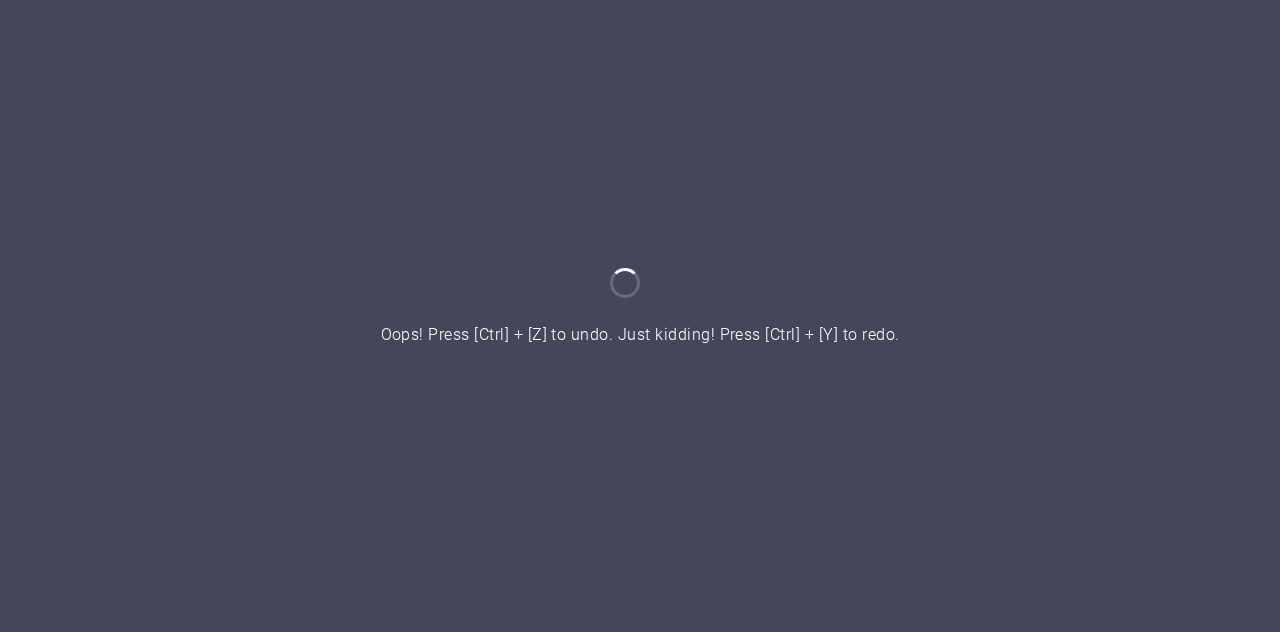 scroll, scrollTop: 0, scrollLeft: 0, axis: both 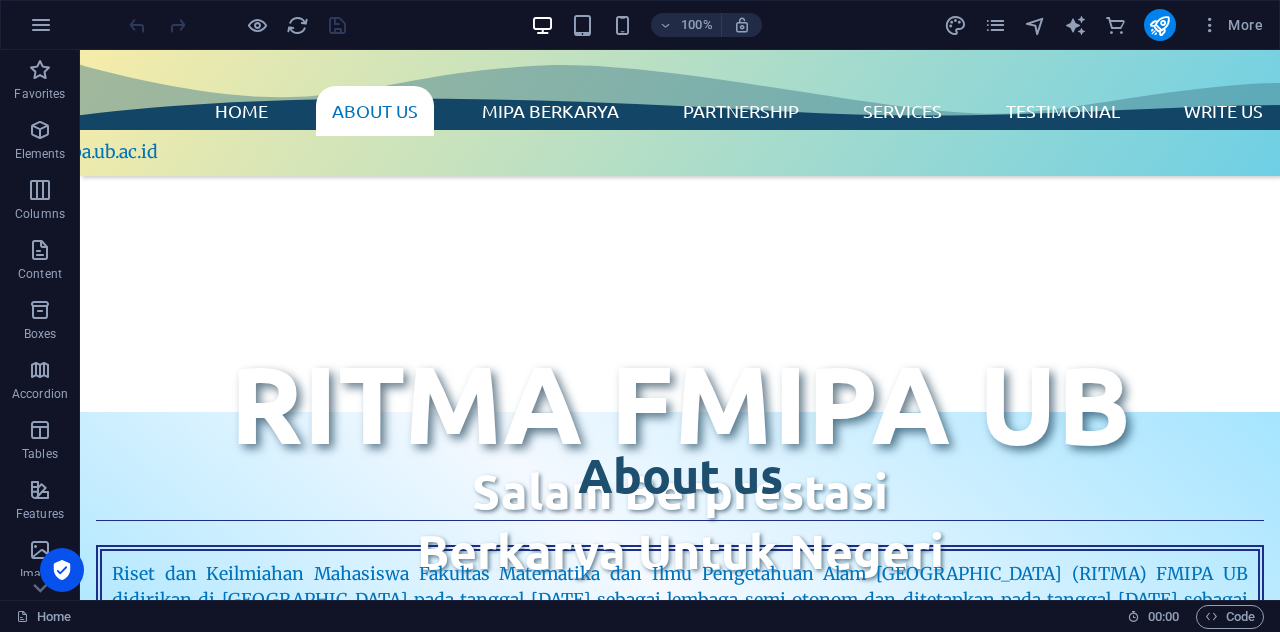 click on "100% More" at bounding box center [698, 25] 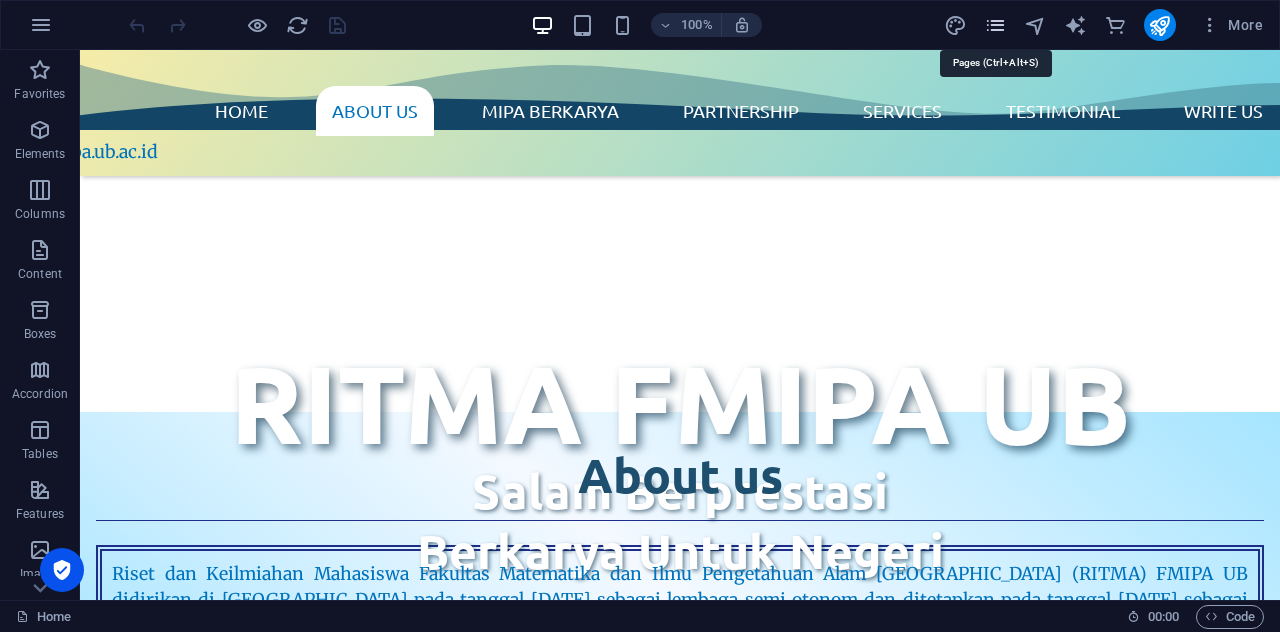click at bounding box center [995, 25] 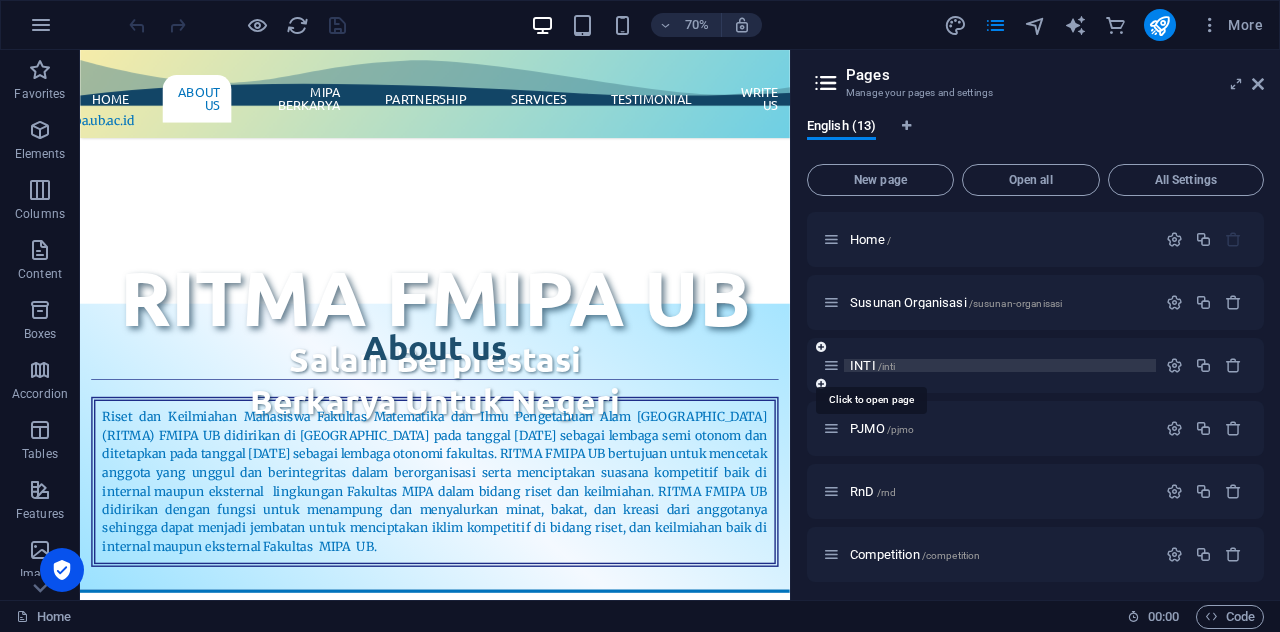 click on "INTI /inti" at bounding box center (872, 365) 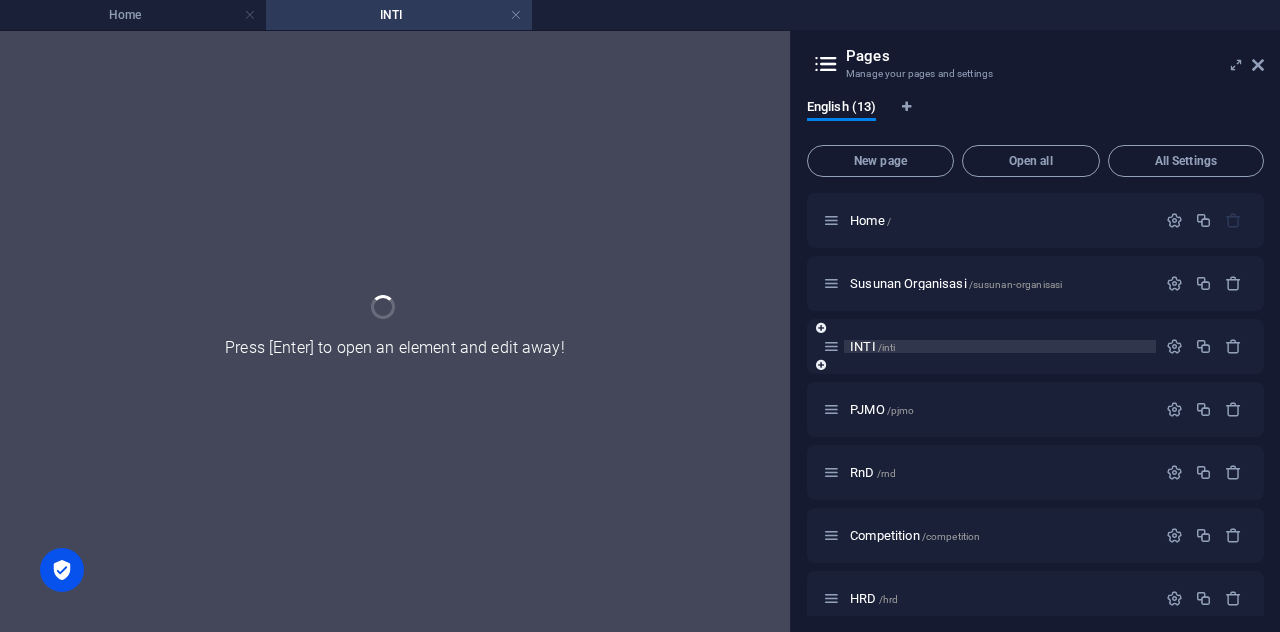 scroll, scrollTop: 0, scrollLeft: 0, axis: both 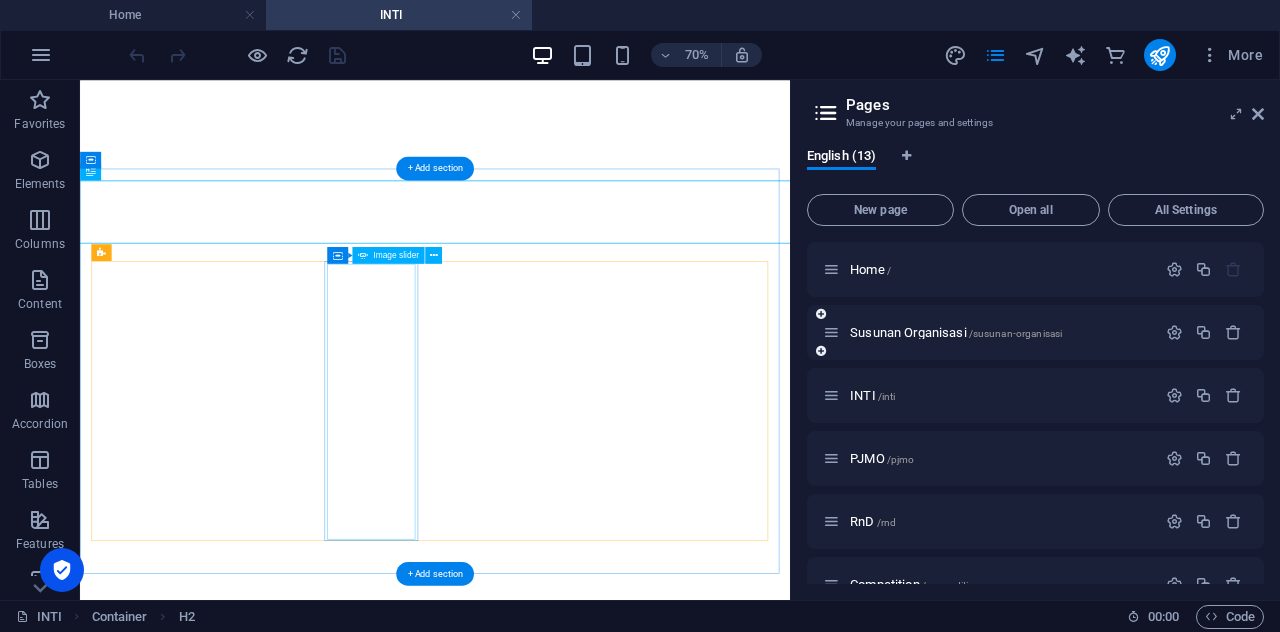 click on "Drag here to replace the existing content. Press “Ctrl” if you want to create a new element.
H2   Container   Container   Image slider   6 columns   Container   Container   Image slider   Container   Container   Image slider   Container   Container   Image slider   Container + Add section + Add section" at bounding box center (435, 340) 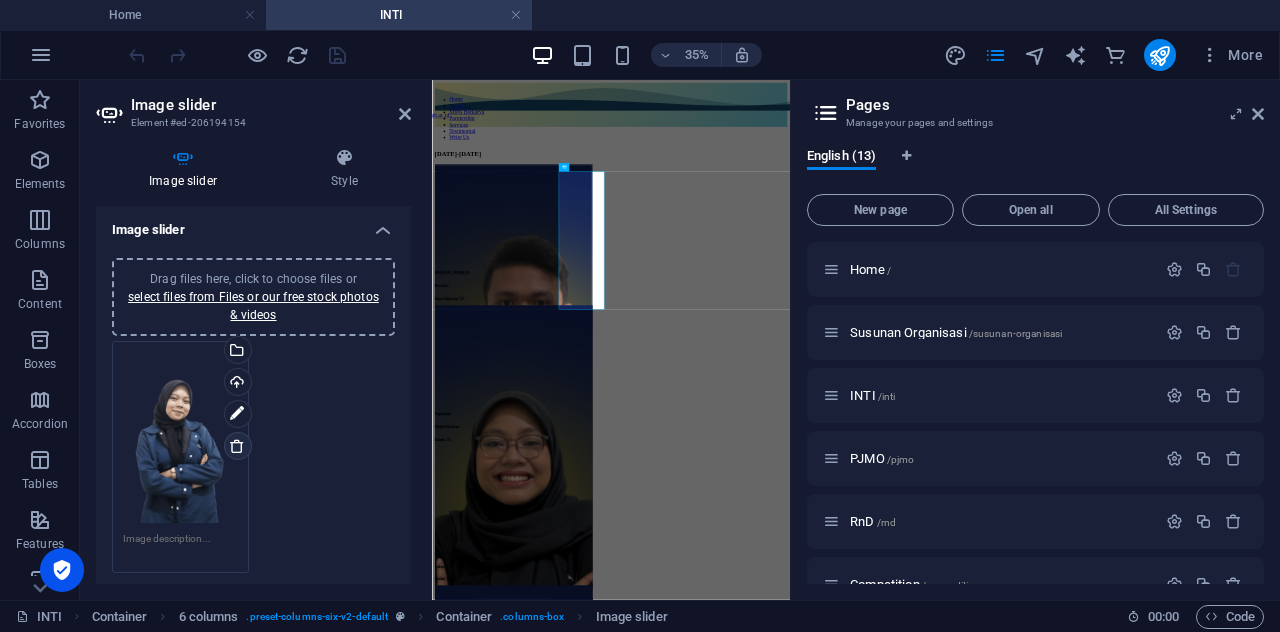 scroll, scrollTop: 0, scrollLeft: 0, axis: both 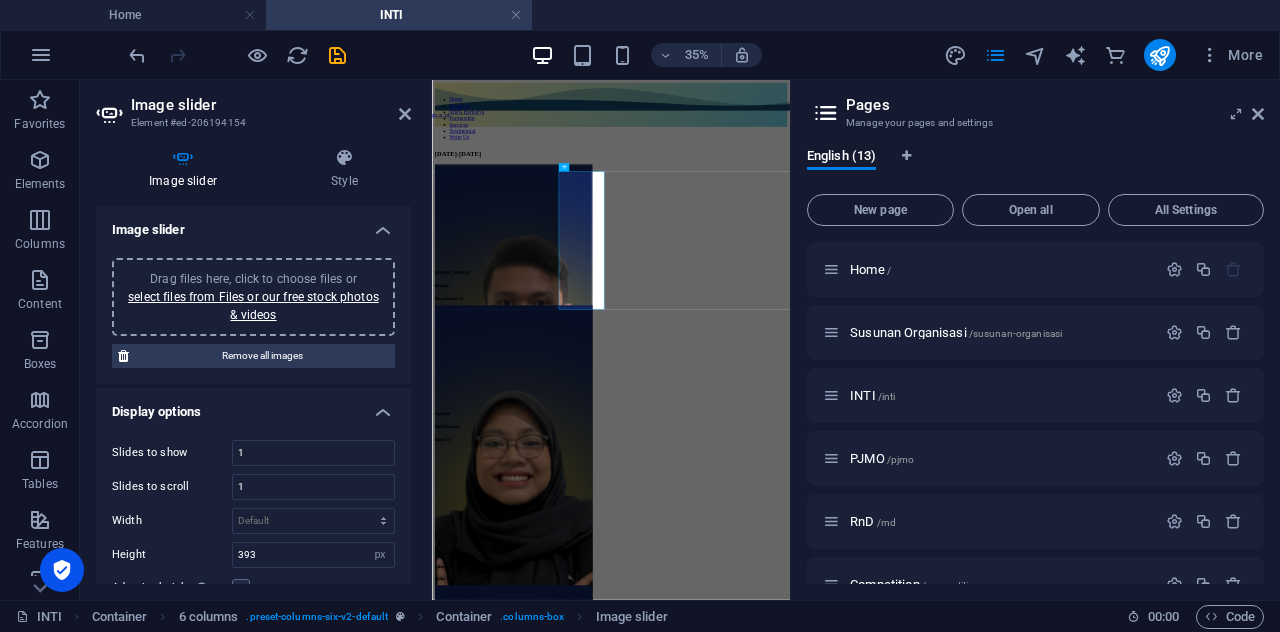 click on "Drag files here, click to choose files or select files from Files or our free stock photos & videos" at bounding box center (253, 297) 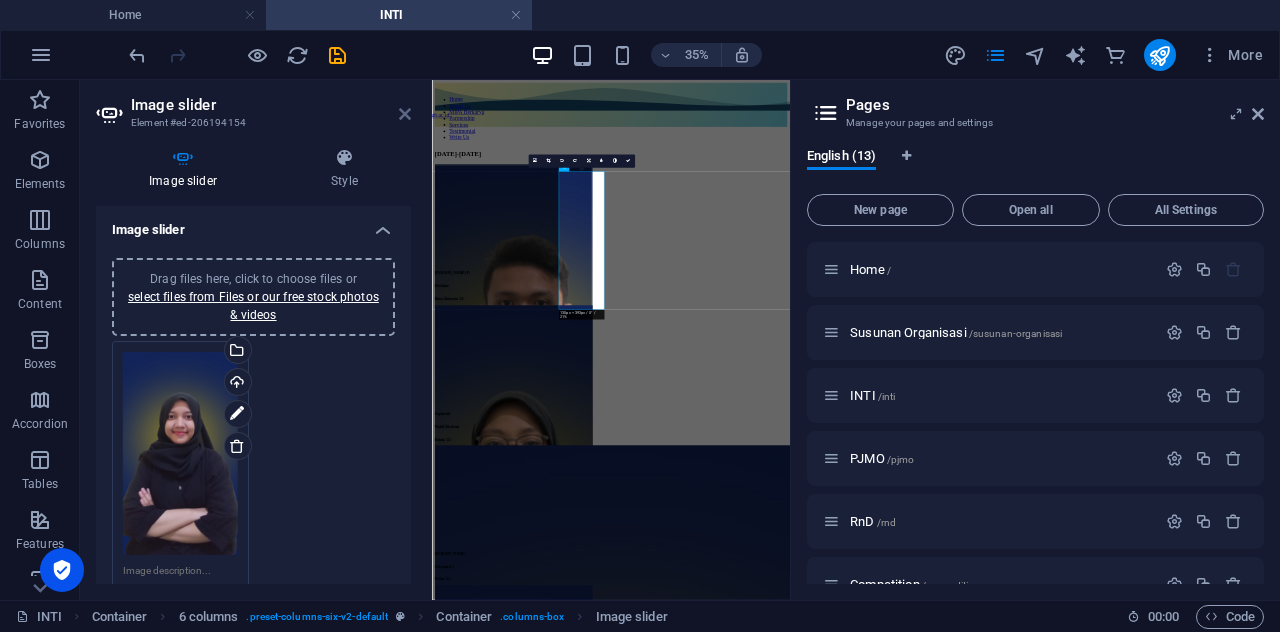click at bounding box center (405, 114) 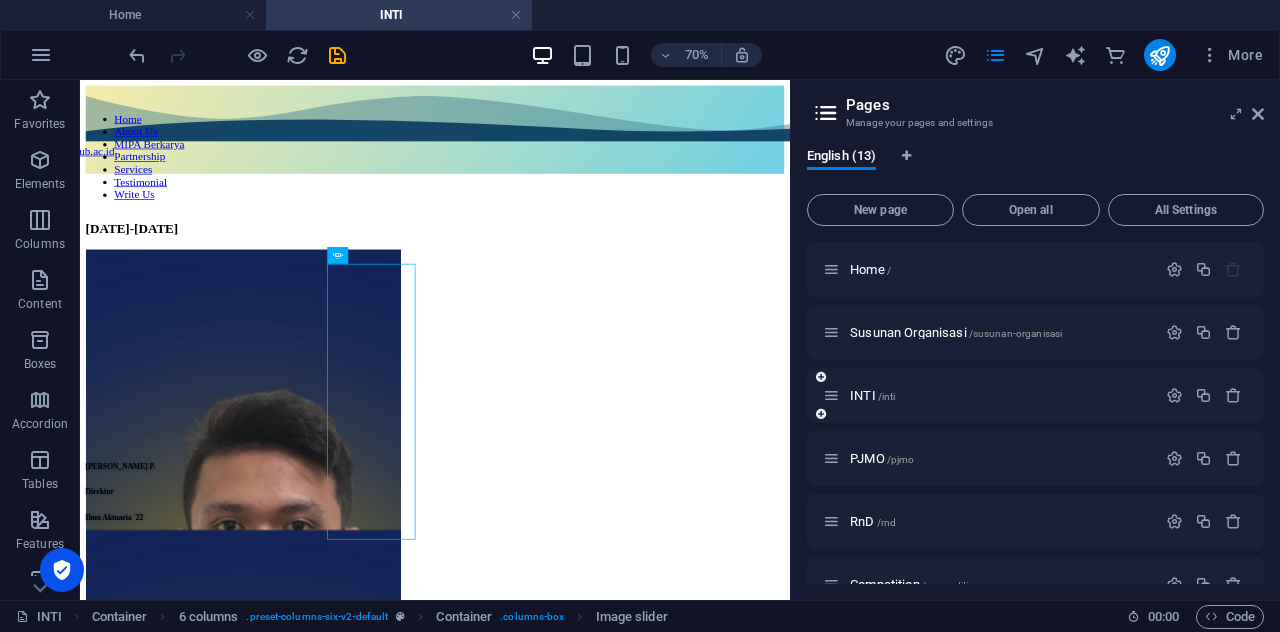 scroll, scrollTop: 477, scrollLeft: 0, axis: vertical 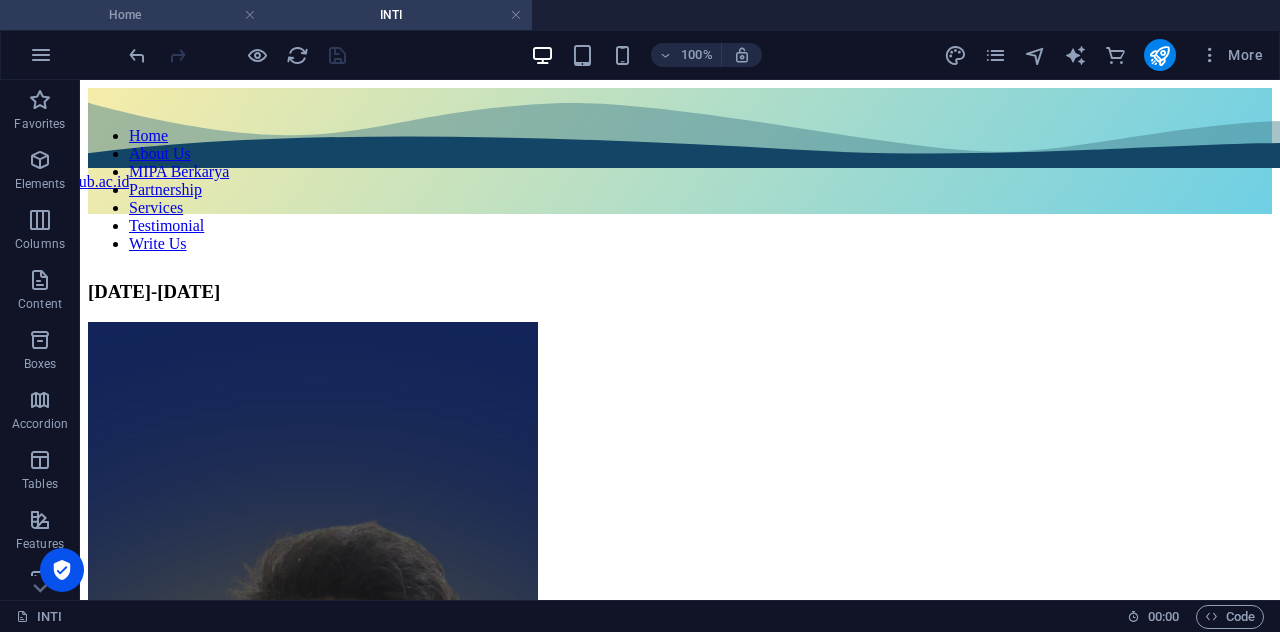 click on "Home" at bounding box center (133, 15) 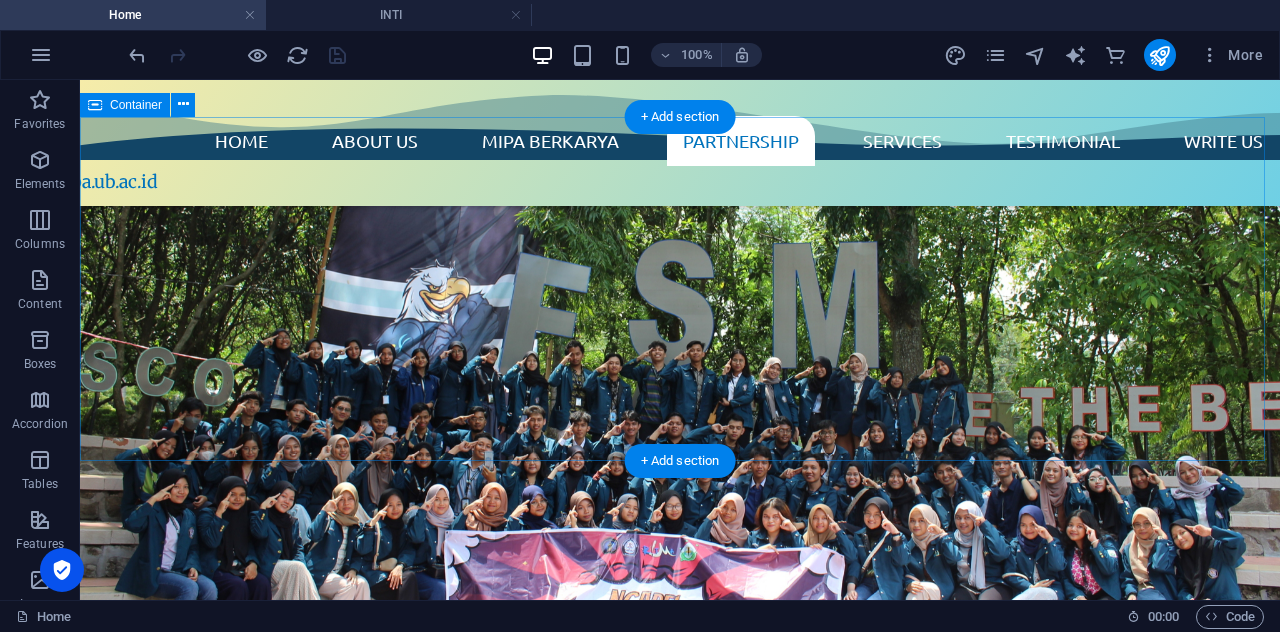 scroll, scrollTop: 2509, scrollLeft: 0, axis: vertical 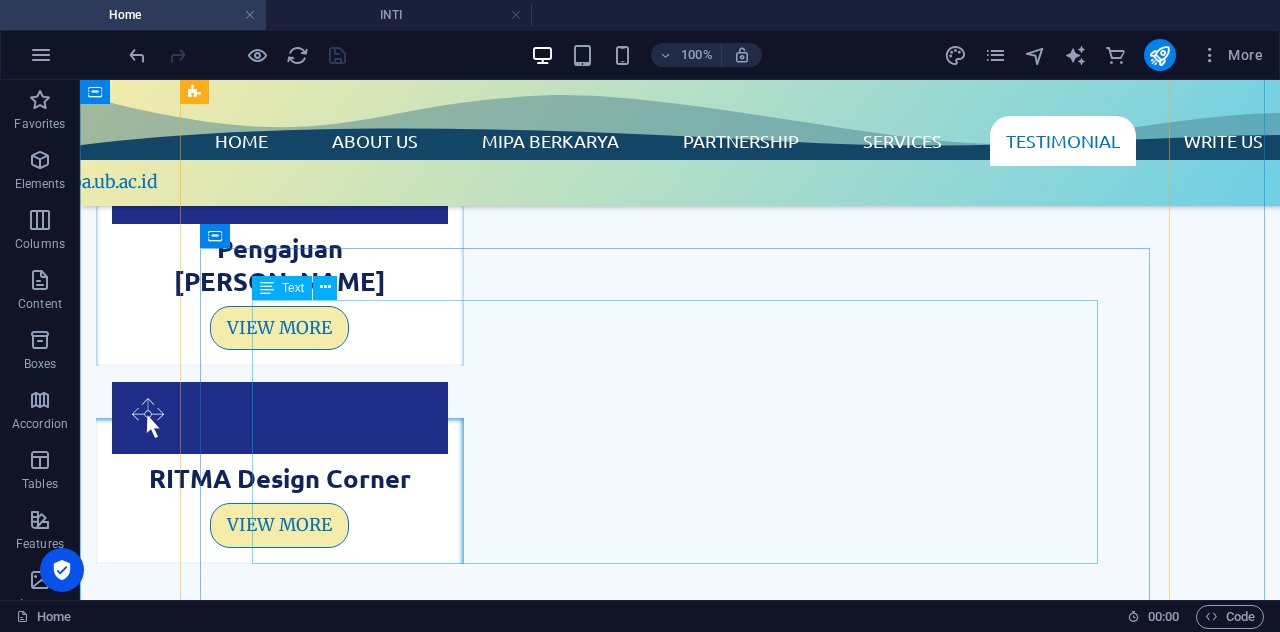 click on "RITMA merupakan LOF di MIPA yang memiliki fokus untuk membantu mahasiswa/i MIPA buat ngembangin passion mereka di bidang kepenulisan/penelitian.  Jujur banyaaaak banget dari kehadiran RITMA ini. Kalo disebutin satu-satu keknya ga cukup. [PERSON_NAME] sangat membantu kami (mahasiswa/i) MIPA buat mewujudkan satu persatu wishlist kami untuk berprestasi di lingkup universitas. Dengan adanya RITMA, segala sesuatu mengenai administrasi dan prosedur pengajuan dana or anything yang berkaitan dengan lomba serasa dimudahkan. Terlebih lagi proses verifikasi berkas-berkas juga sangat-sangat cepat, kakak-kakaknya juga sangat responsif membantu kami yang bahkan bukan anggota dari RITMA.  Semoga RITMA tetap mempertahankan semua kinerja baiknya ke depan. Apalagi yaaaa bingung soalnyaaa RITMA keren banget sih sejauh iniiii. LOF paling aktif dan produktif di MIPA" at bounding box center [675, 2895] 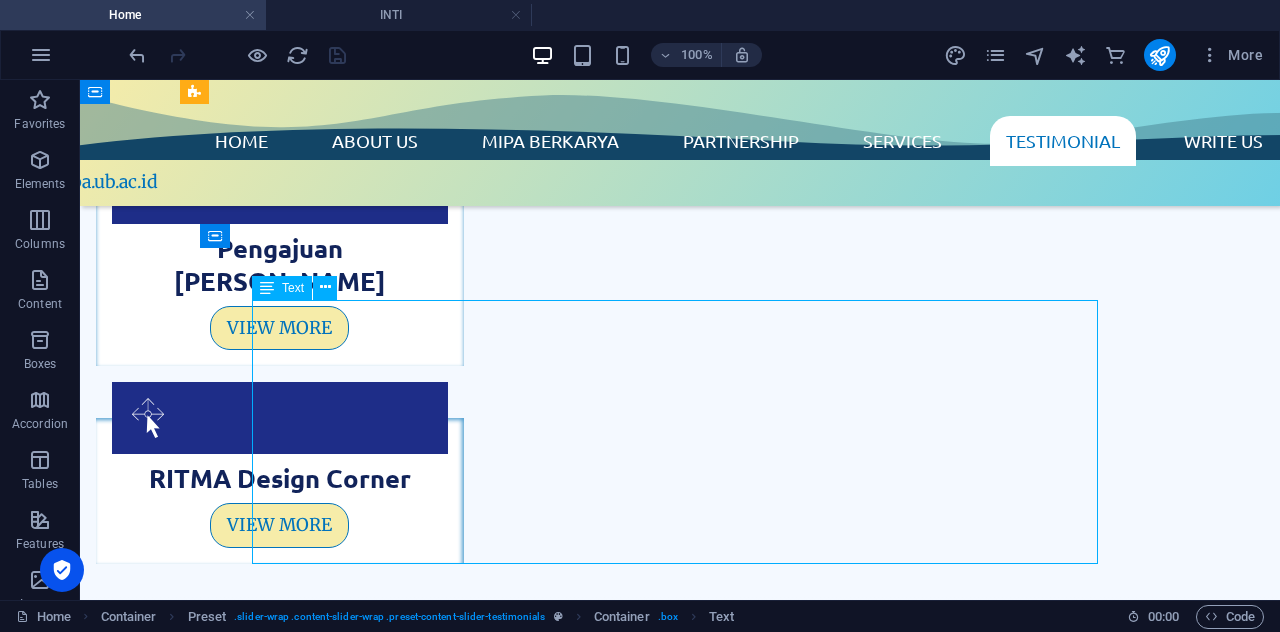 click on "RITMA merupakan LOF di MIPA yang memiliki fokus untuk membantu mahasiswa/i MIPA buat ngembangin passion mereka di bidang kepenulisan/penelitian.  Jujur banyaaaak banget dari kehadiran RITMA ini. Kalo disebutin satu-satu keknya ga cukup. [PERSON_NAME] sangat membantu kami (mahasiswa/i) MIPA buat mewujudkan satu persatu wishlist kami untuk berprestasi di lingkup universitas. Dengan adanya RITMA, segala sesuatu mengenai administrasi dan prosedur pengajuan dana or anything yang berkaitan dengan lomba serasa dimudahkan. Terlebih lagi proses verifikasi berkas-berkas juga sangat-sangat cepat, kakak-kakaknya juga sangat responsif membantu kami yang bahkan bukan anggota dari RITMA.  Semoga RITMA tetap mempertahankan semua kinerja baiknya ke depan. Apalagi yaaaa bingung soalnyaaa RITMA keren banget sih sejauh iniiii. LOF paling aktif dan produktif di MIPA" at bounding box center (675, 2895) 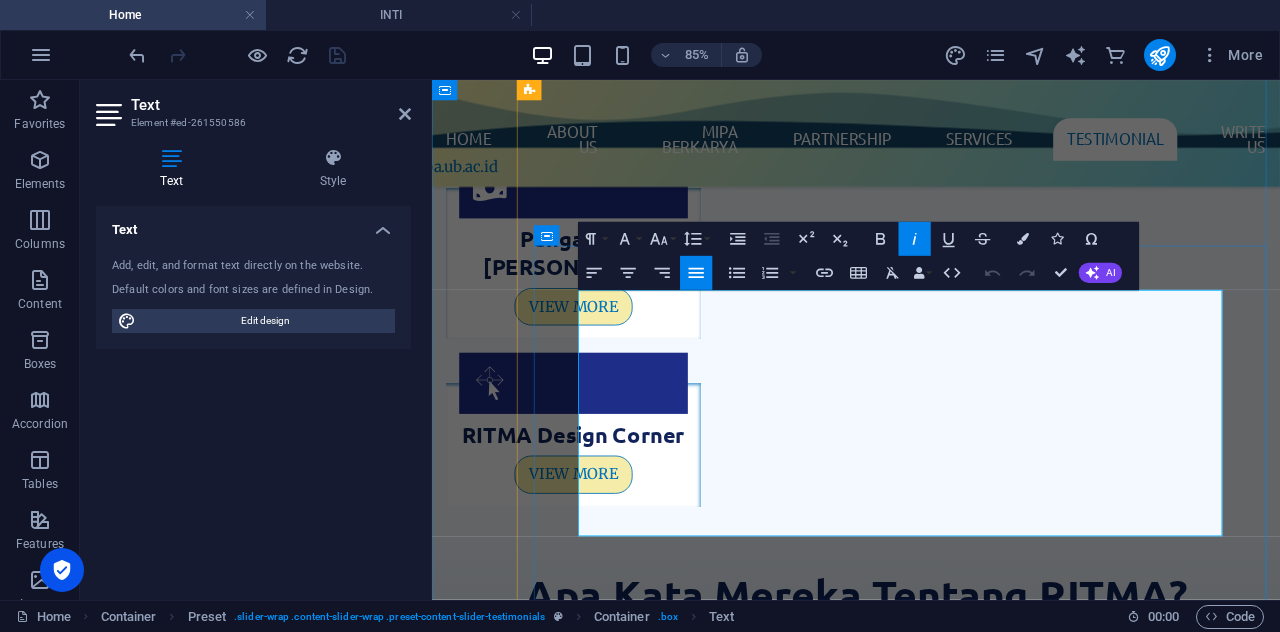 scroll, scrollTop: 4925, scrollLeft: 0, axis: vertical 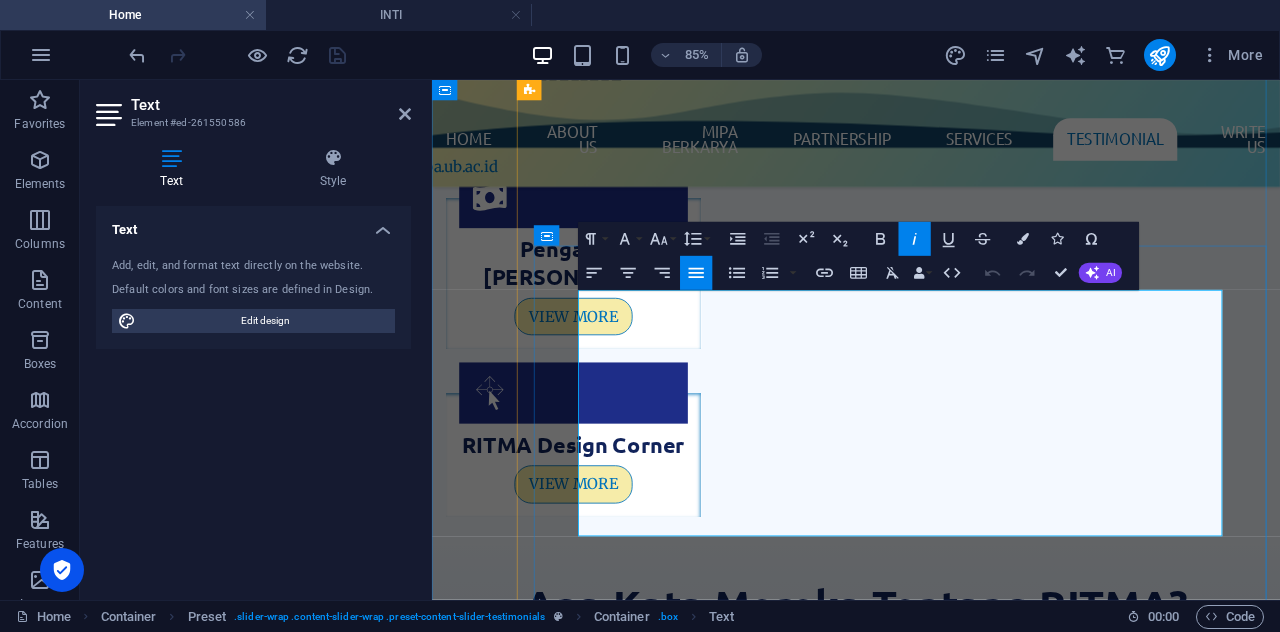 click on "Jujur banyaaaak banget dari kehadiran RITMA ini. Kalo disebutin satu-satu keknya ga cukup. [PERSON_NAME] sangat membantu kami (mahasiswa/i) MIPA buat mewujudkan satu persatu wishlist kami untuk berprestasi di lingkup universitas. Dengan adanya RITMA, segala sesuatu mengenai administrasi dan prosedur pengajuan dana or anything yang berkaitan dengan lomba serasa dimudahkan. Terlebih lagi proses verifikasi berkas-berkas juga sangat-sangat cepat, kakak-kakaknya juga sangat responsif membantu kami yang bahkan bukan anggota dari RITMA." at bounding box center (981, 3002) 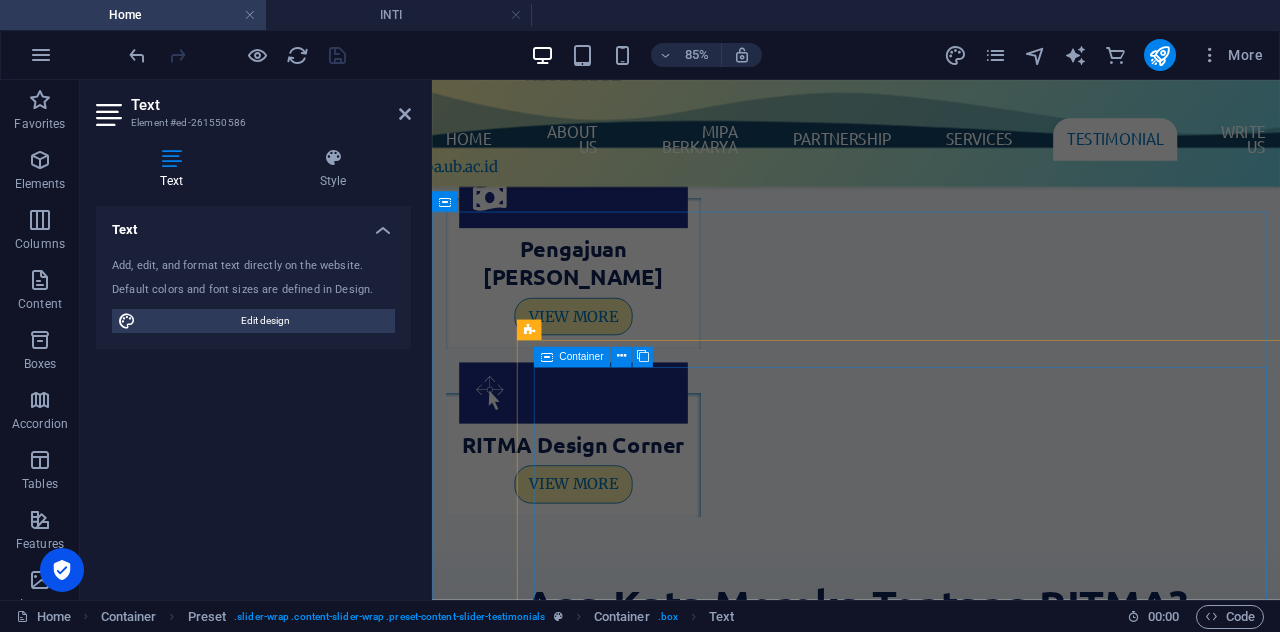 scroll, scrollTop: 2753, scrollLeft: 0, axis: vertical 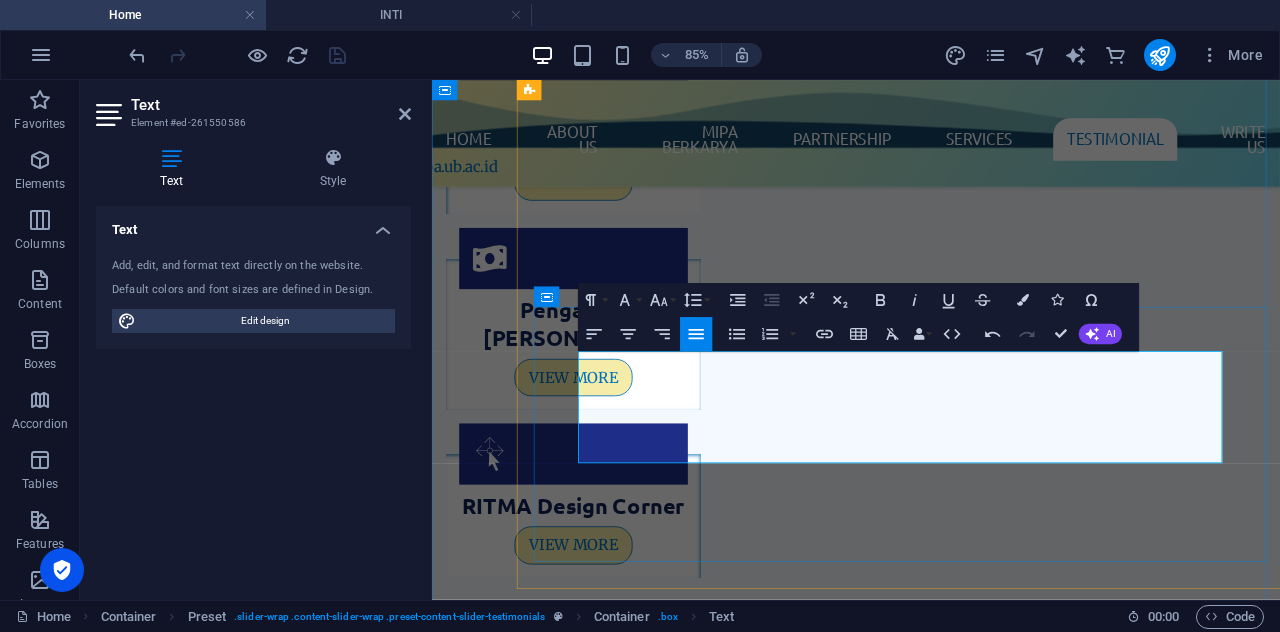 click on "RITMA hadir di MIPA tentu bukan tanpa suatu alasan dan tujuan. RITMA mewujudkannya dengan berbagai kegiatan yang menarik dan sangat membantu bagi mahasiswa MIPA. Mulai dari pendataan lomba, bidang kepenulisan, penelitian, dan masih banyak lagi. RITMA telah dan akan selalu mewarnai MIPA dengan sangat indah. Mewujudkan generasi muda yang aktif, terpelajar, dan bermanfaat bagi masyarakat 😍" at bounding box center [981, 2996] 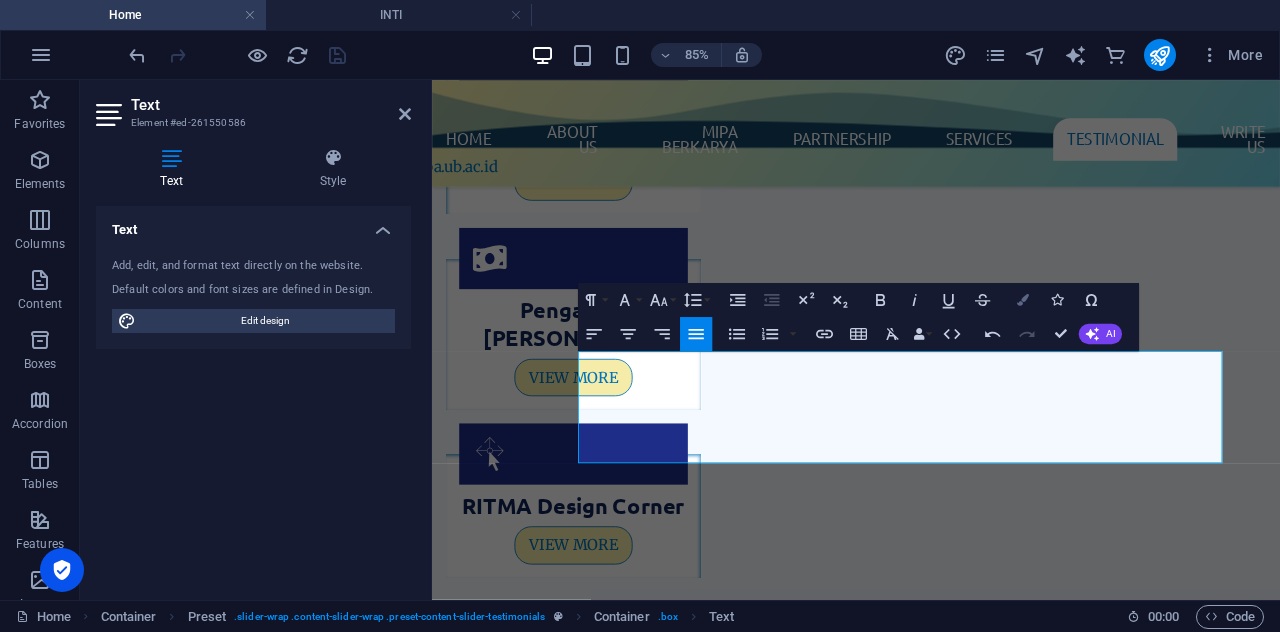 click on "Colors" at bounding box center (1023, 300) 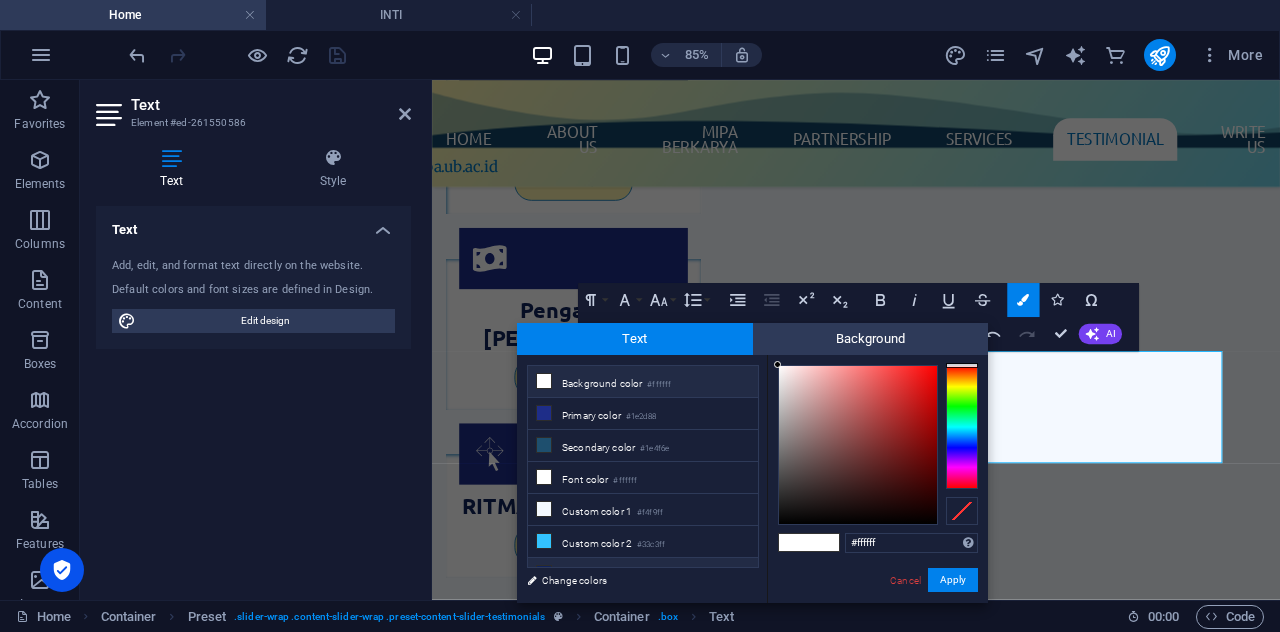 click on "Custom color 3
#11235a" at bounding box center [643, 574] 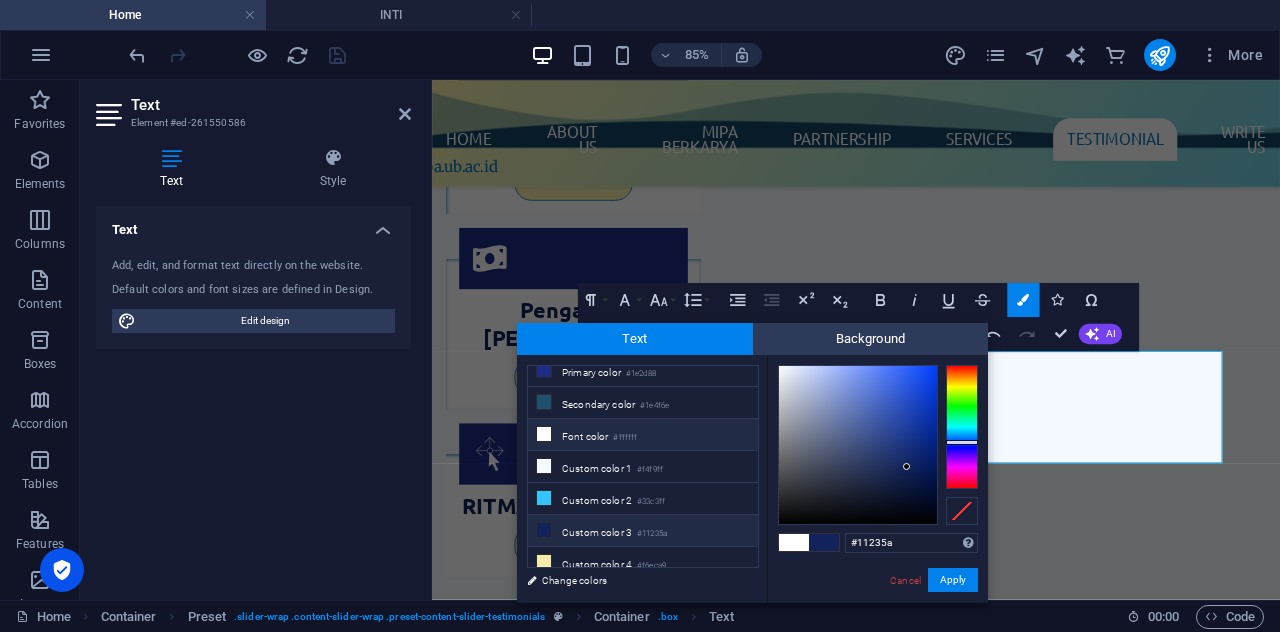 scroll, scrollTop: 0, scrollLeft: 0, axis: both 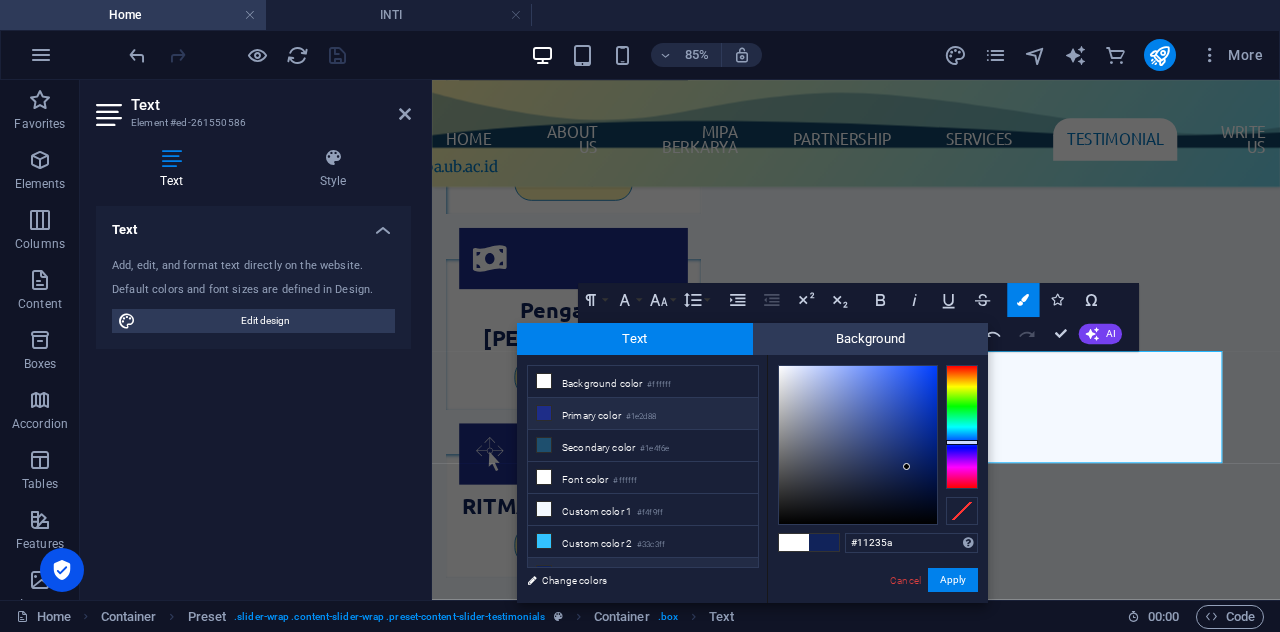 click on "Primary color
#1e2d88" at bounding box center [643, 414] 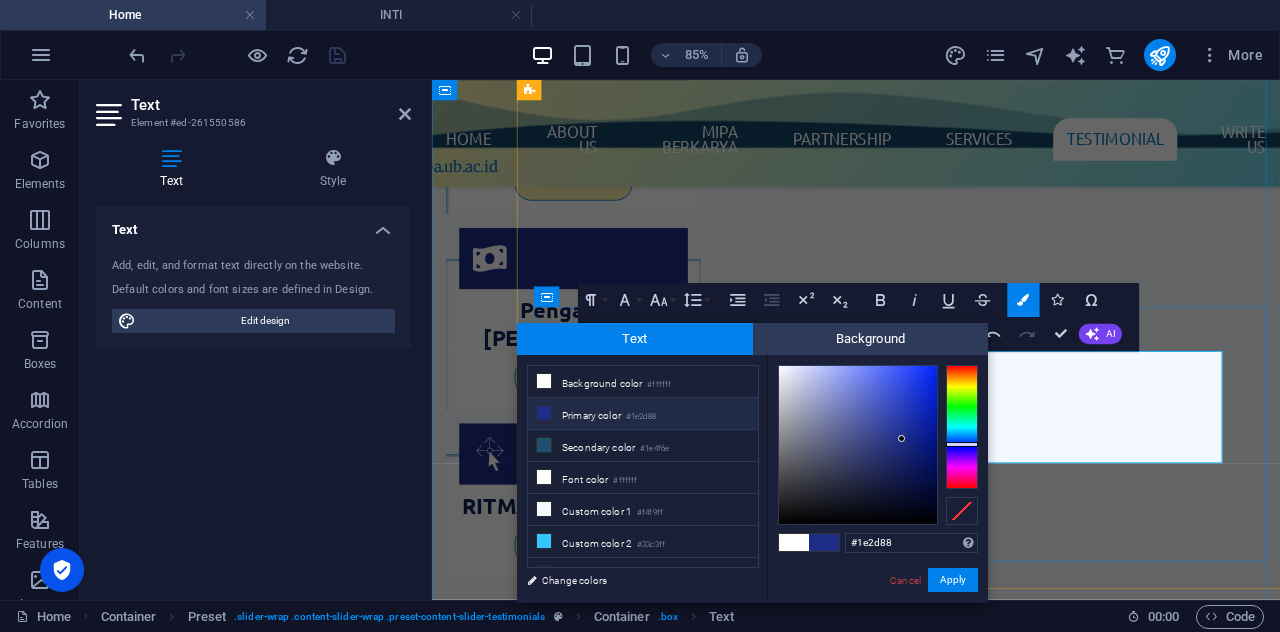 click on "RITMA hadir di MIPA tentu bukan tanpa suatu alasan dan tujuan. RITMA mewujudkannya dengan berbagai kegiatan yang menarik dan sangat membantu bagi mahasiswa MIPA. Mulai dari pendataan lomba, bidang kepenulisan, penelitian, dan masih banyak lagi. RITMA telah dan akan selalu mewarnai MIPA dengan sangat indah. Mewujudkan generasi muda yang aktif, terpelajar, dan bermanfaat bagi masyarakat 😍" at bounding box center [981, 2996] 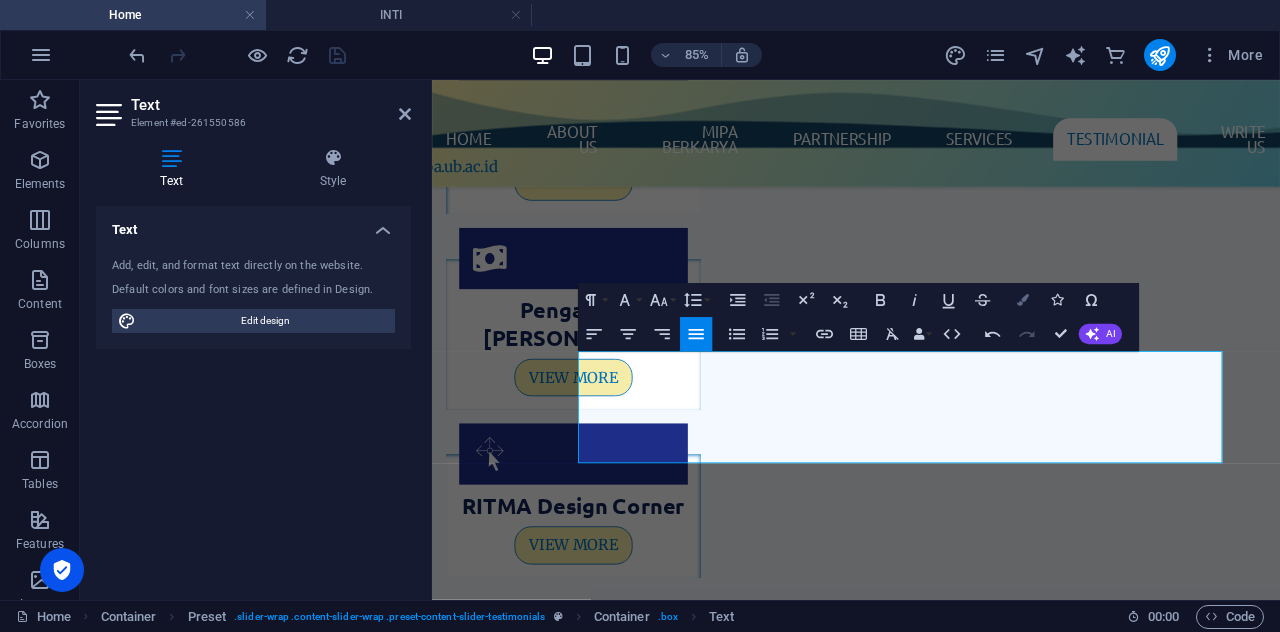click on "Colors" at bounding box center [1023, 300] 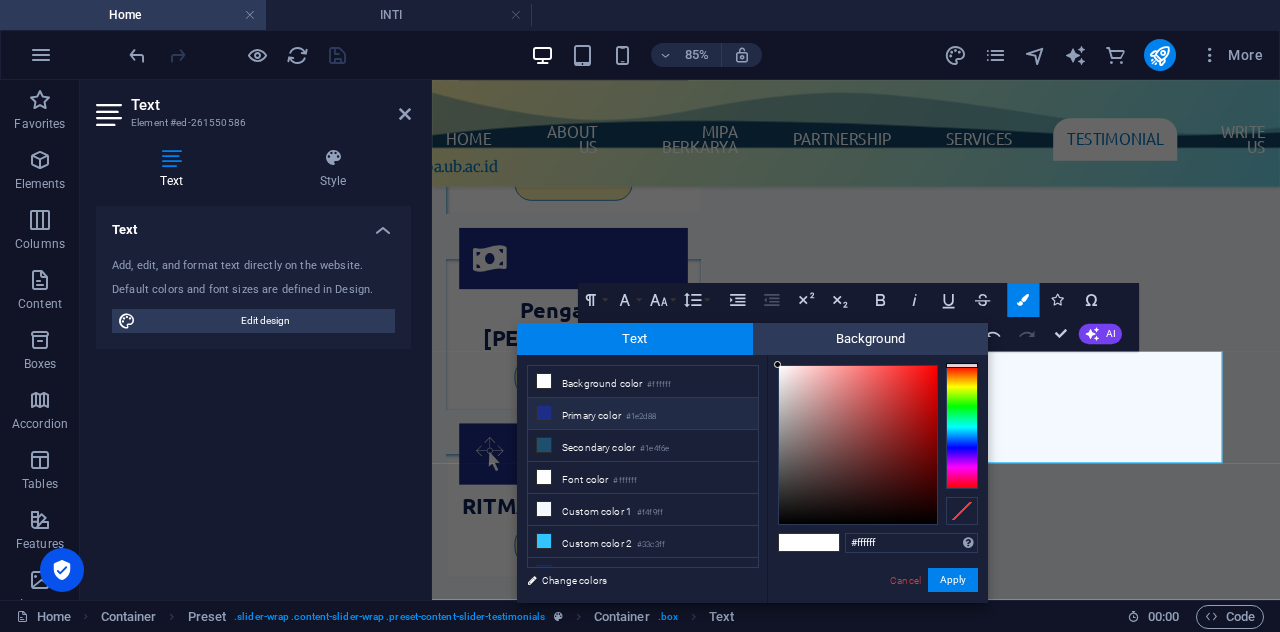 click on "#1e2d88" at bounding box center [641, 417] 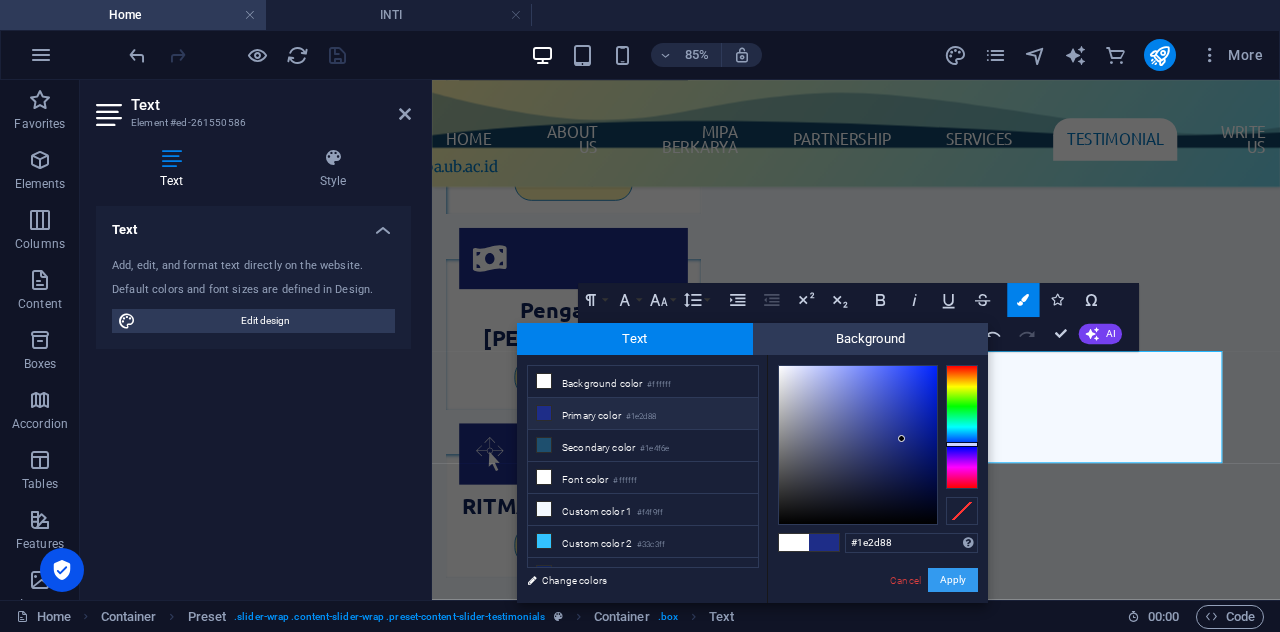 click on "Apply" at bounding box center [953, 580] 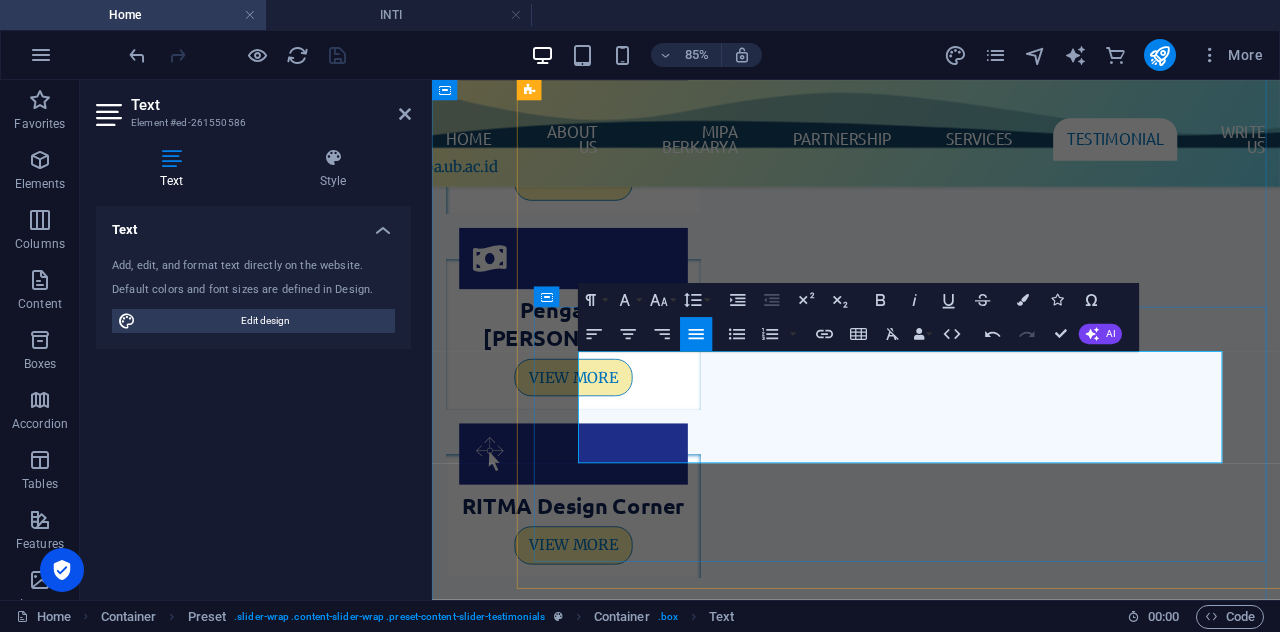 click on "RITMA hadir di MIPA tentu bukan tanpa suatu alasan dan tujuan. RITMA mewujudkannya dengan berbagai kegiatan yang menarik dan sangat membantu bagi mahasiswa MIPA. Mulai dari pendataan lomba, bidang kepenulisan, penelitian, dan masih banyak lagi. RITMA telah dan akan selalu mewarnai MIPA dengan sangat indah. Mewujudkan generasi muda yang aktif, terpelajar, dan bermanfaat bagi masyarakat 😍" at bounding box center (981, 2996) 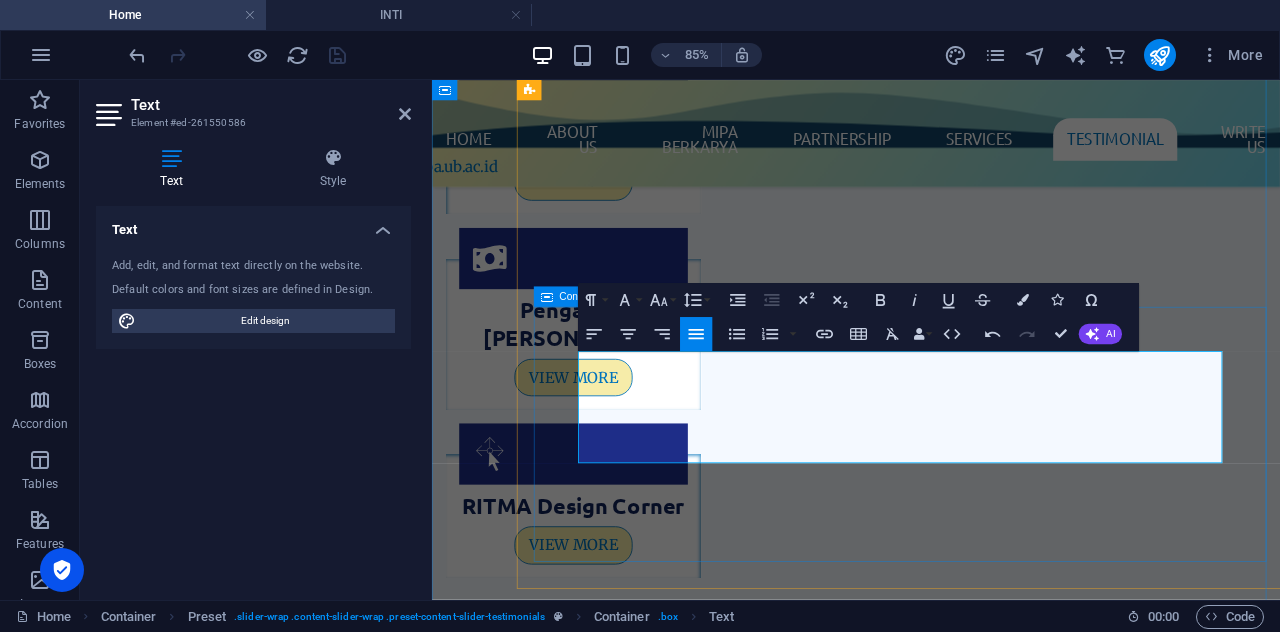 click on "​ RITMA hadir di MIPA tentu bukan tanpa suatu alasan dan tujuan. RITMA mewujudkannya dengan berbagai kegiatan yang menarik dan sangat membantu bagi mahasiswa MIPA. Mulai dari pendataan lomba, bidang kepenulisan, penelitian, dan masih banyak lagi. RITMA telah dan akan selalu mewarnai MIPA dengan sangat indah. Mewujudkan generasi muda yang aktif, terpelajar, dan bermanfaat bagi masyarakat 😍 ​ RITMA hadir di MIPA tentu bukan tanpa suatu alasan dan tujuan. RITMA mewujudkannya dengan berbagai kegiatan yang menarik dan sangat membantu bagi mahasiswa MIPA. Mulai dari pendataan lomba, bidang kepenulisan, penelitian, dan masih banyak lagi. RITMA telah dan akan selalu mewarnai MIPA dengan sangat indah. Mewujudkan generasi muda yang aktif, terpelajar, dan bermanfaat bagi masyarakat 😍 ~[MEDICAL_DATA][PERSON_NAME]~ Kimia 2021" at bounding box center (981, 3028) 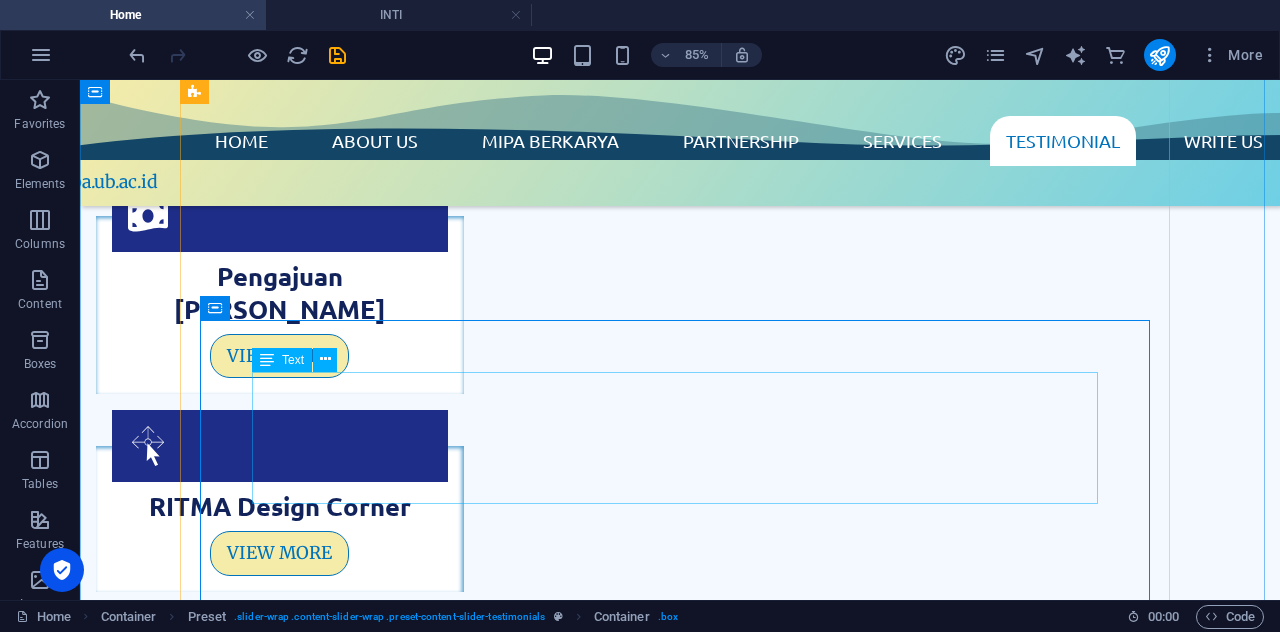 scroll, scrollTop: 4598, scrollLeft: 0, axis: vertical 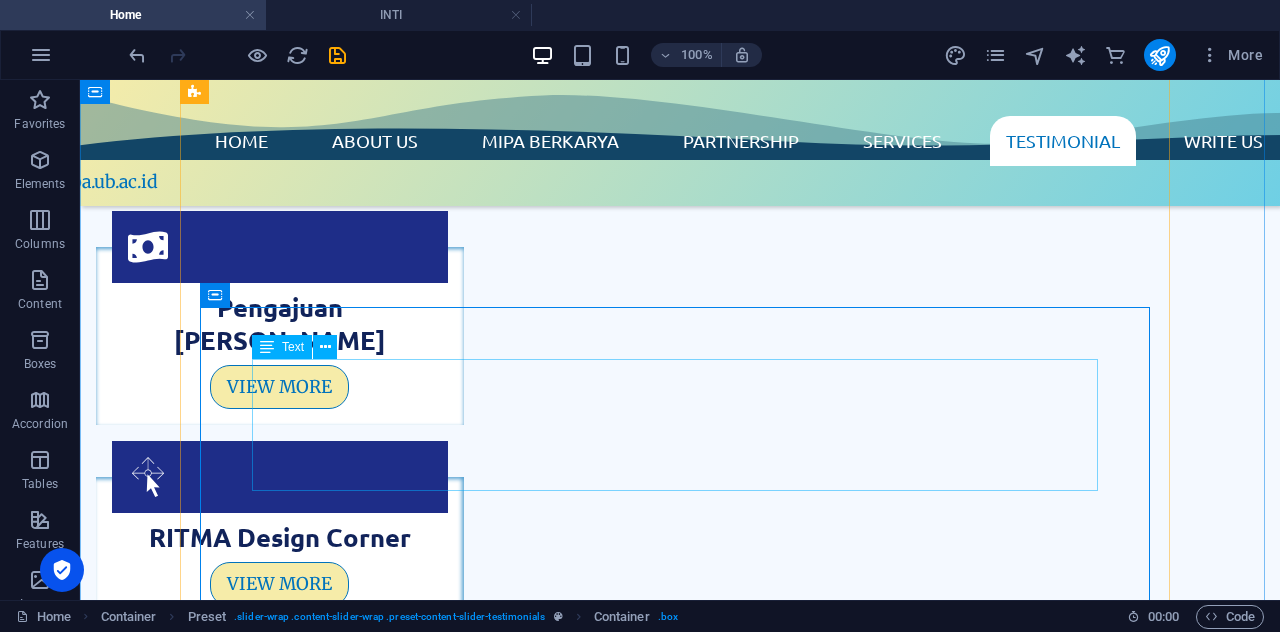 click on "RITMA hadir di MIPA tentu bukan tanpa suatu alasan dan tujuan. RITMA mewujudkannya dengan berbagai kegiatan yang menarik dan sangat membantu bagi mahasiswa MIPA. Mulai dari pendataan lomba, bidang kepenulisan, penelitian, dan masih banyak lagi. RITMA telah dan akan selalu mewarnai MIPA dengan sangat indah. Mewujudkan generasi muda yang aktif, terpelajar, dan bermanfaat bagi masyarakat 😍" at bounding box center (675, 2873) 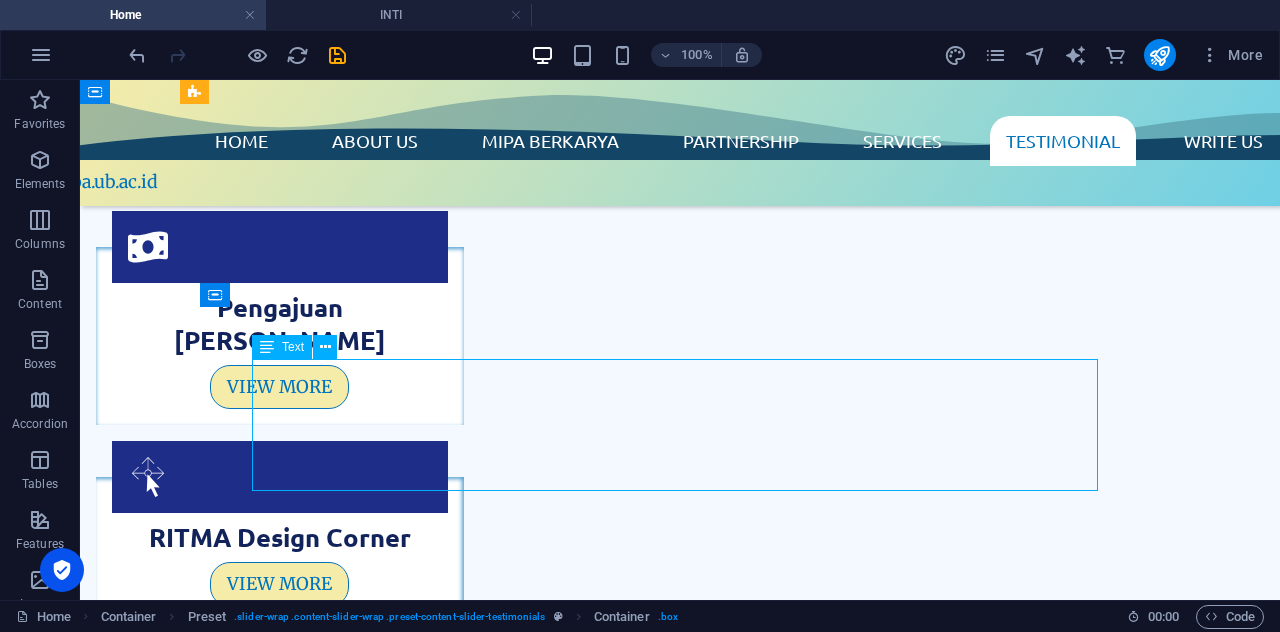 click on "RITMA hadir di MIPA tentu bukan tanpa suatu alasan dan tujuan. RITMA mewujudkannya dengan berbagai kegiatan yang menarik dan sangat membantu bagi mahasiswa MIPA. Mulai dari pendataan lomba, bidang kepenulisan, penelitian, dan masih banyak lagi. RITMA telah dan akan selalu mewarnai MIPA dengan sangat indah. Mewujudkan generasi muda yang aktif, terpelajar, dan bermanfaat bagi masyarakat 😍" at bounding box center (675, 2873) 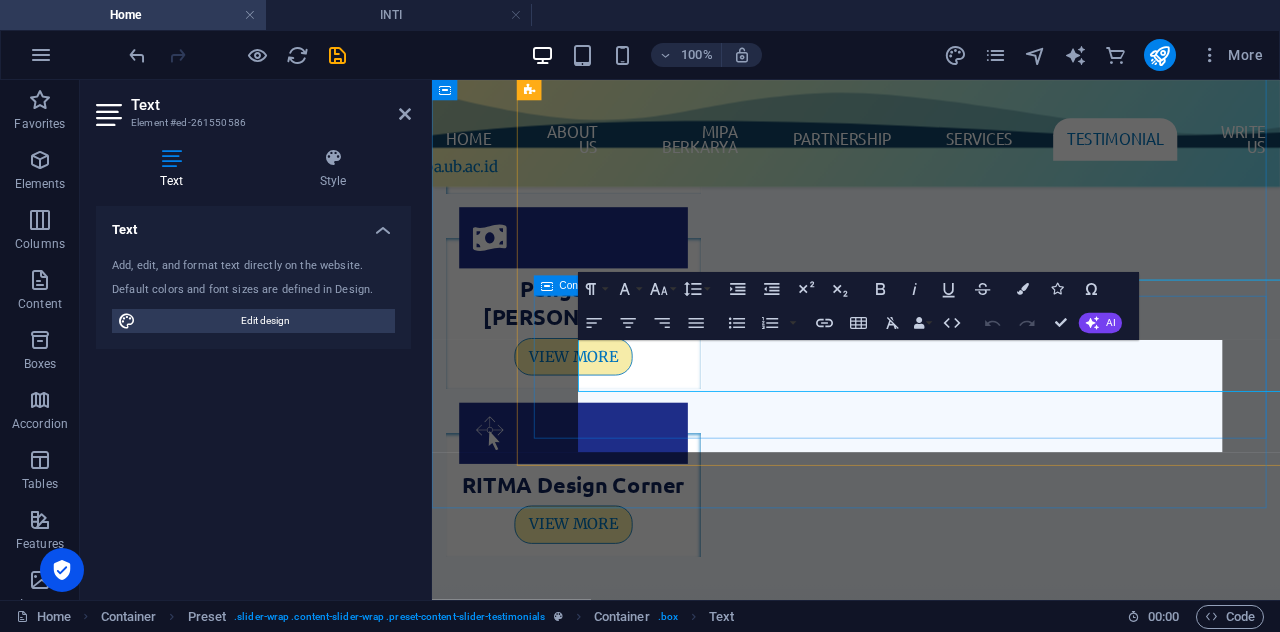 scroll, scrollTop: 4866, scrollLeft: 0, axis: vertical 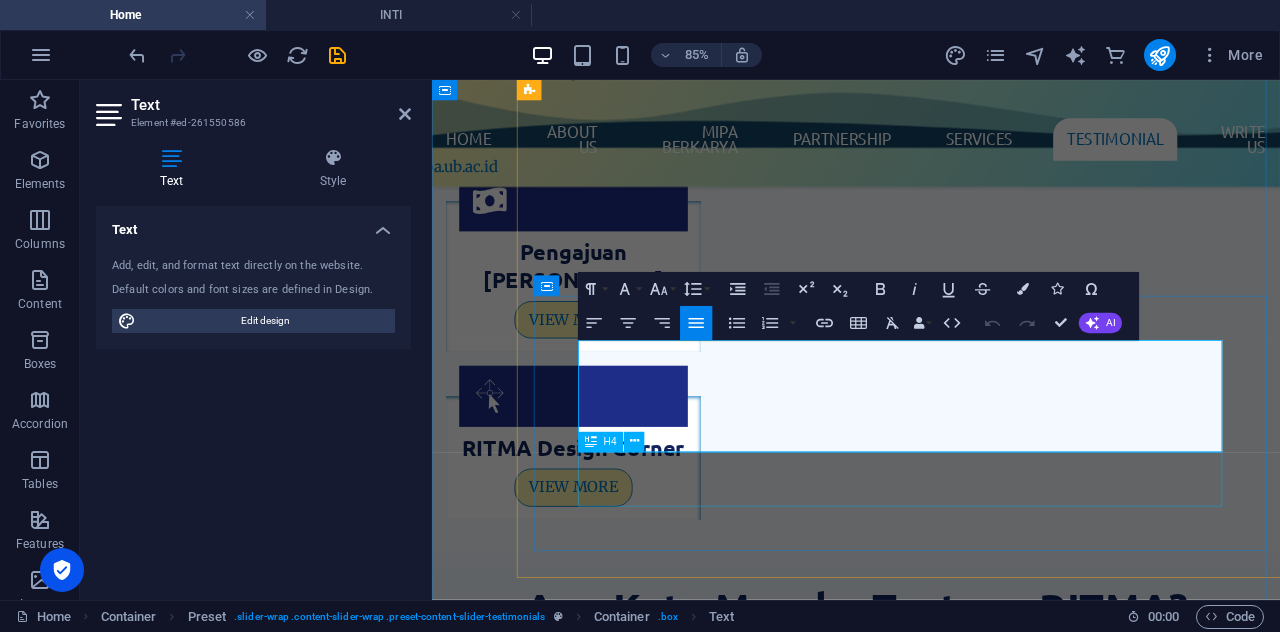 click on "~[MEDICAL_DATA][PERSON_NAME]~ Kimia 2021" at bounding box center [981, 3025] 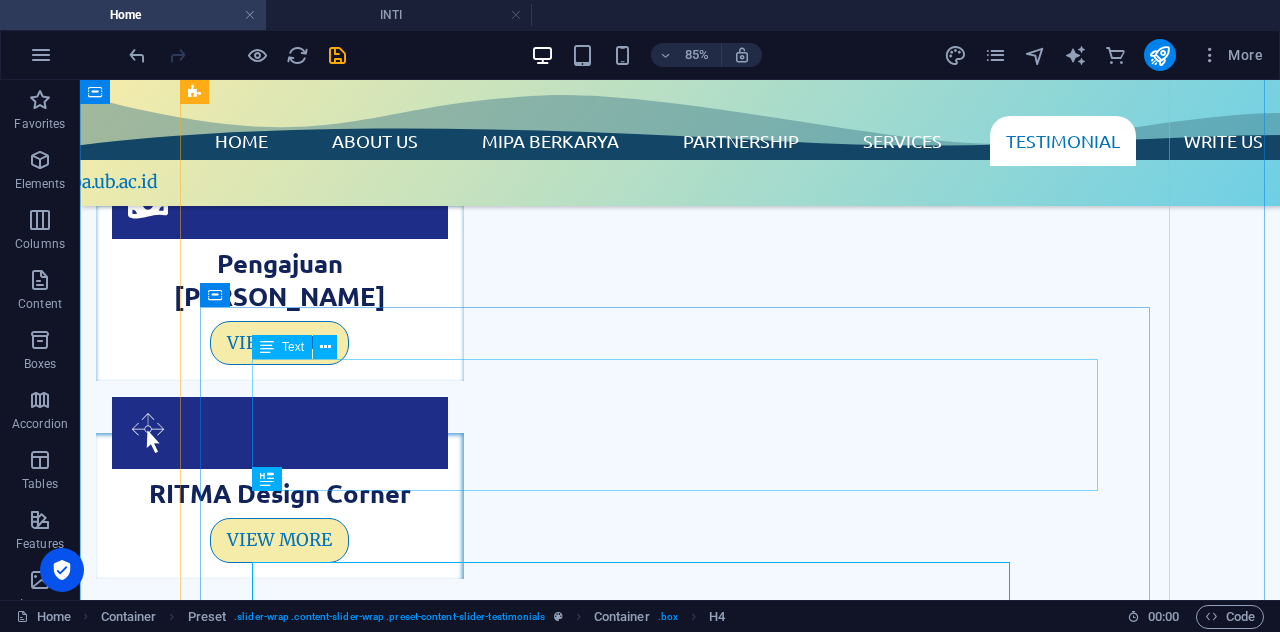 scroll, scrollTop: 4822, scrollLeft: 0, axis: vertical 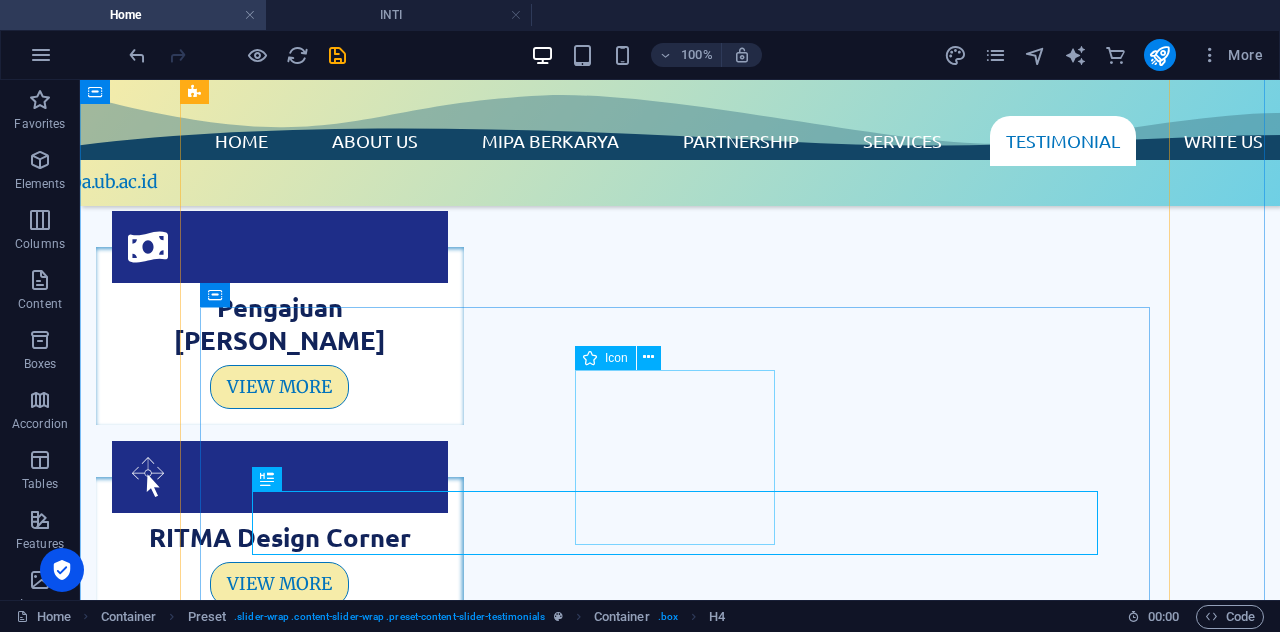 click at bounding box center [675, 2905] 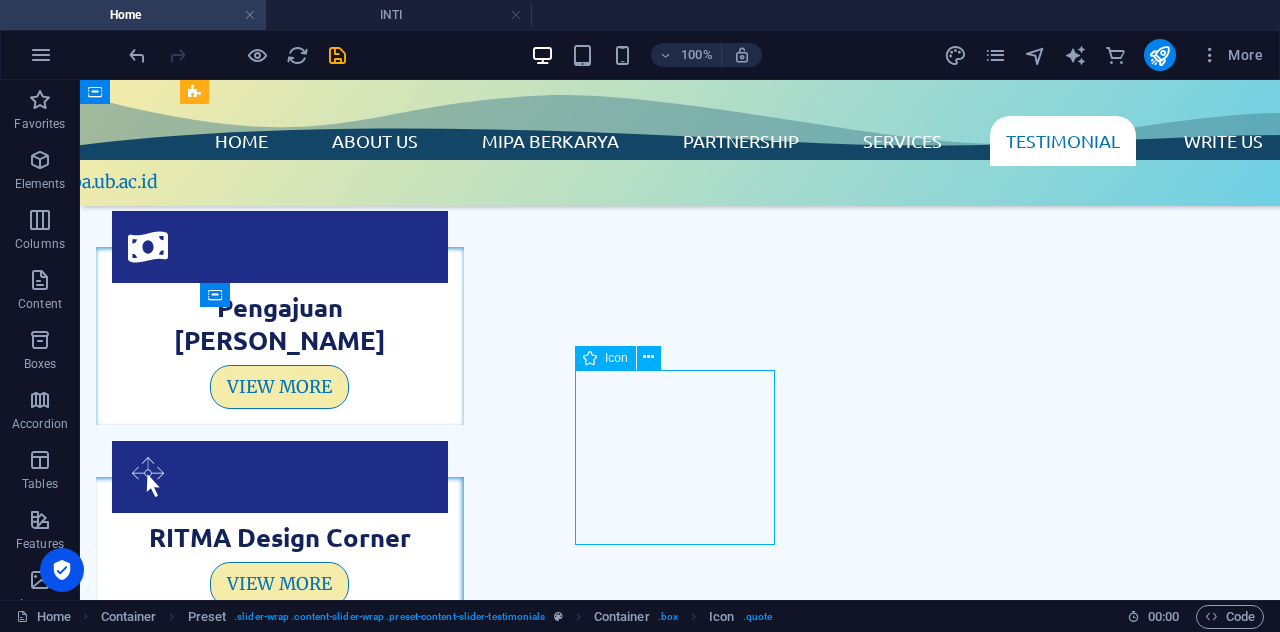 click at bounding box center (675, 2905) 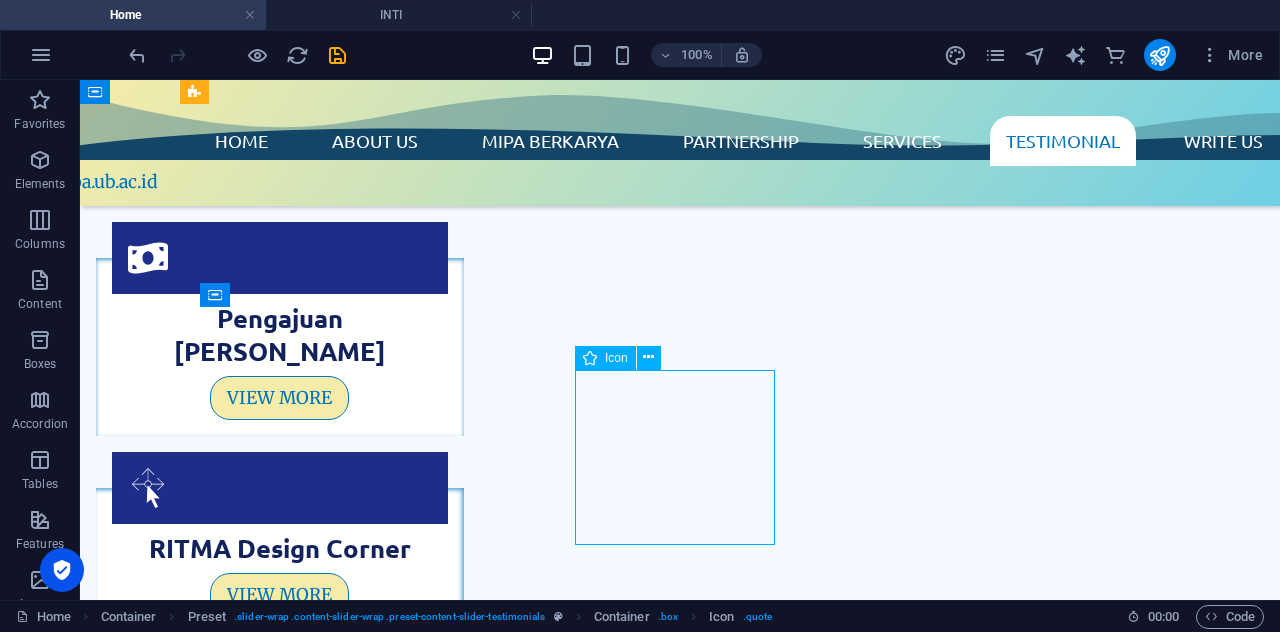 select on "xMidYMid" 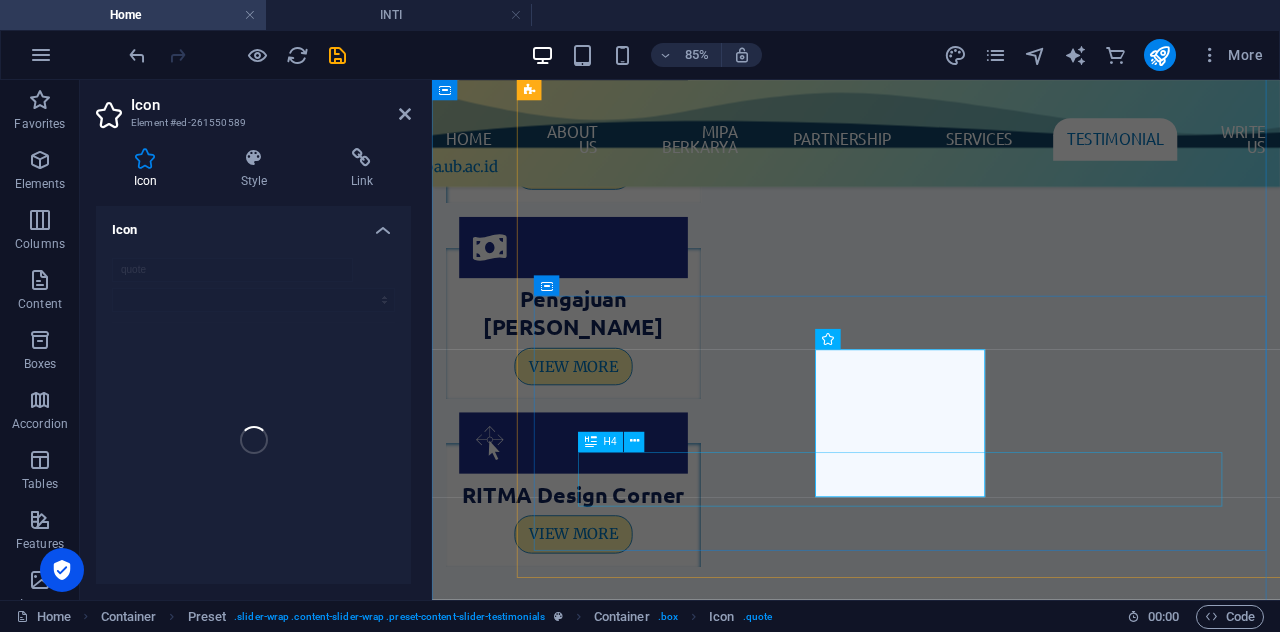 scroll, scrollTop: 116, scrollLeft: 0, axis: vertical 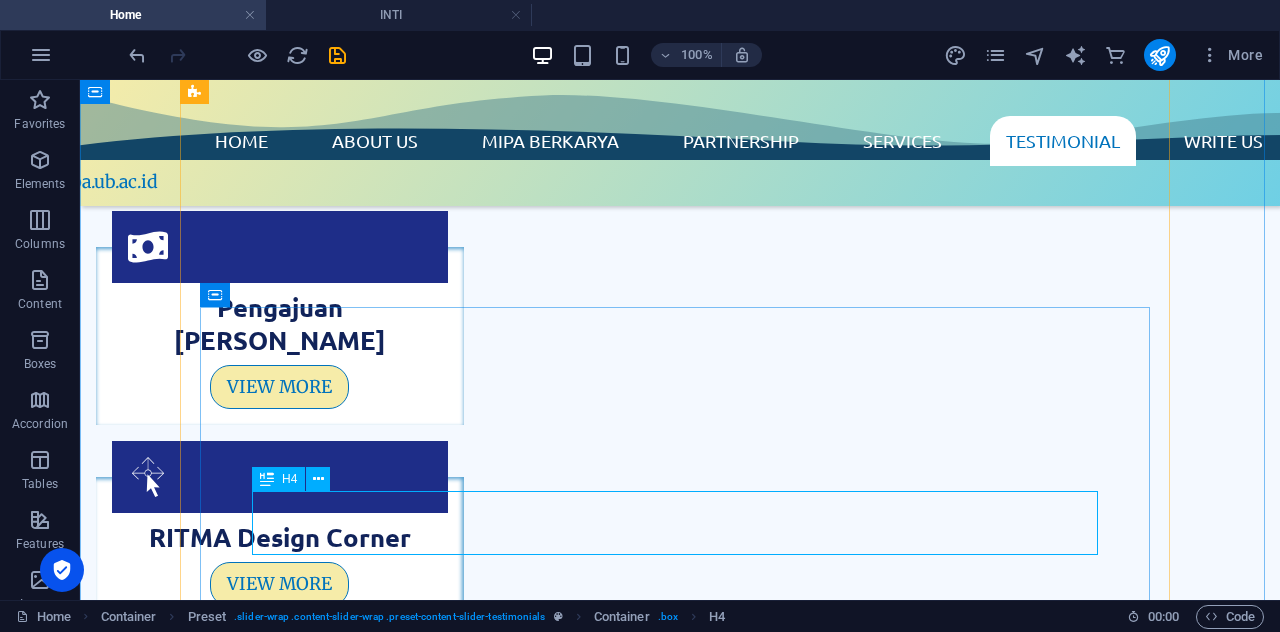 click on "~[MEDICAL_DATA][PERSON_NAME]~ Kimia 2021" at bounding box center (675, 2971) 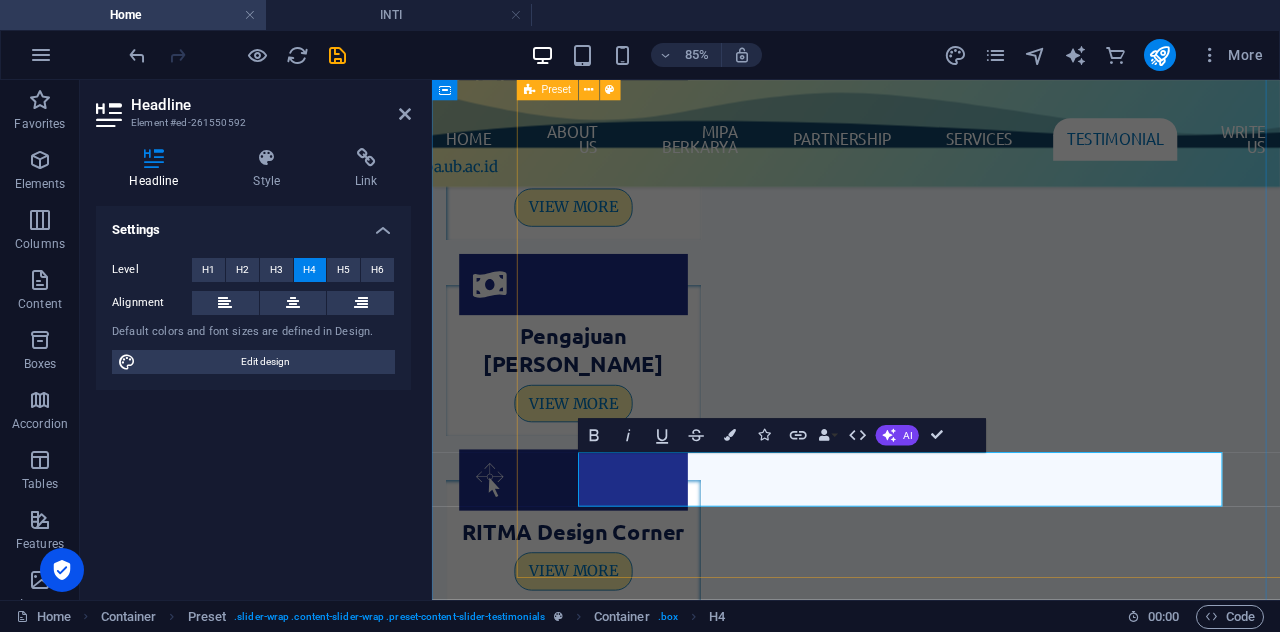 scroll, scrollTop: 4866, scrollLeft: 0, axis: vertical 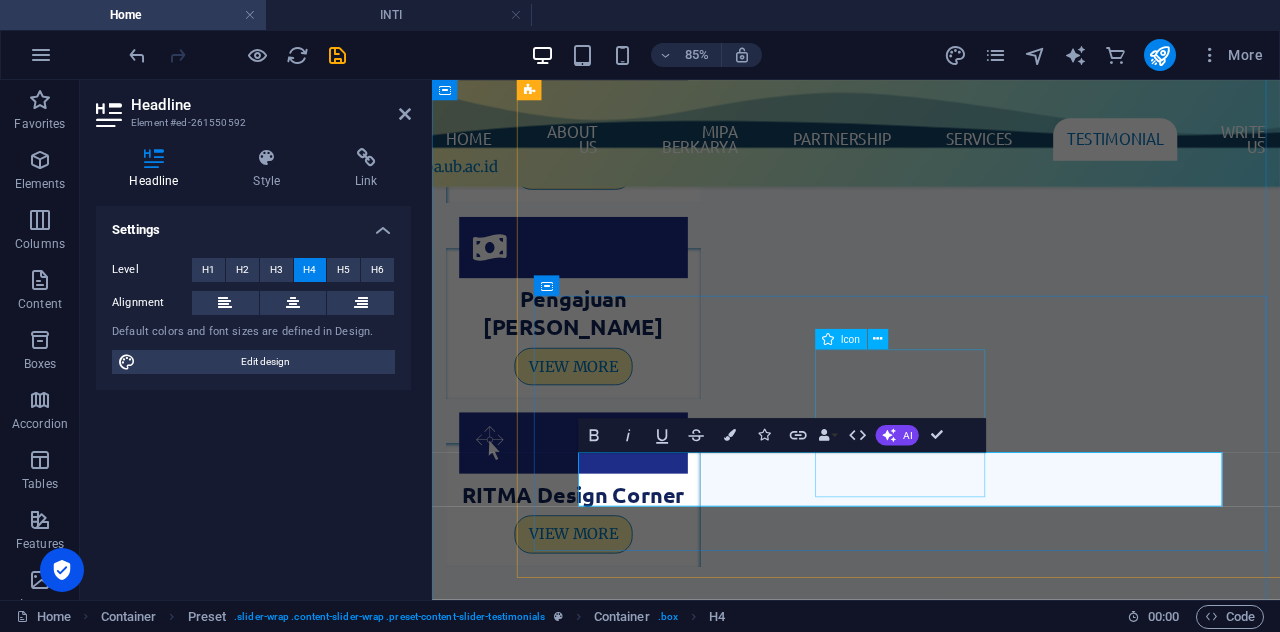 type 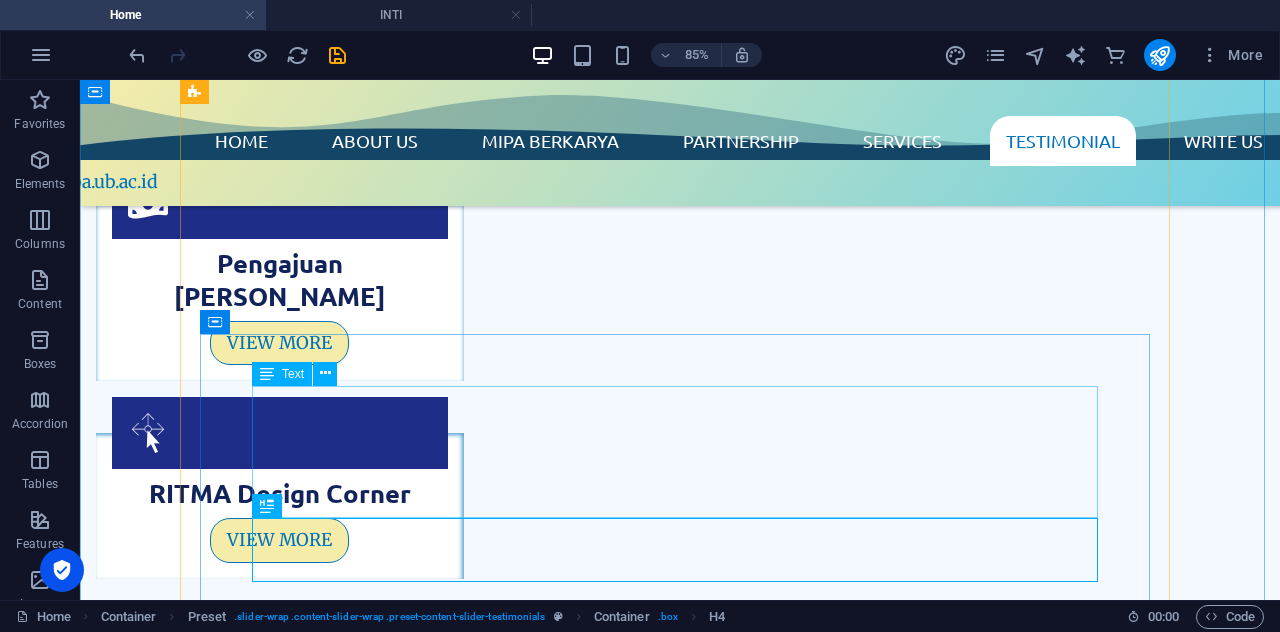 scroll, scrollTop: 4795, scrollLeft: 0, axis: vertical 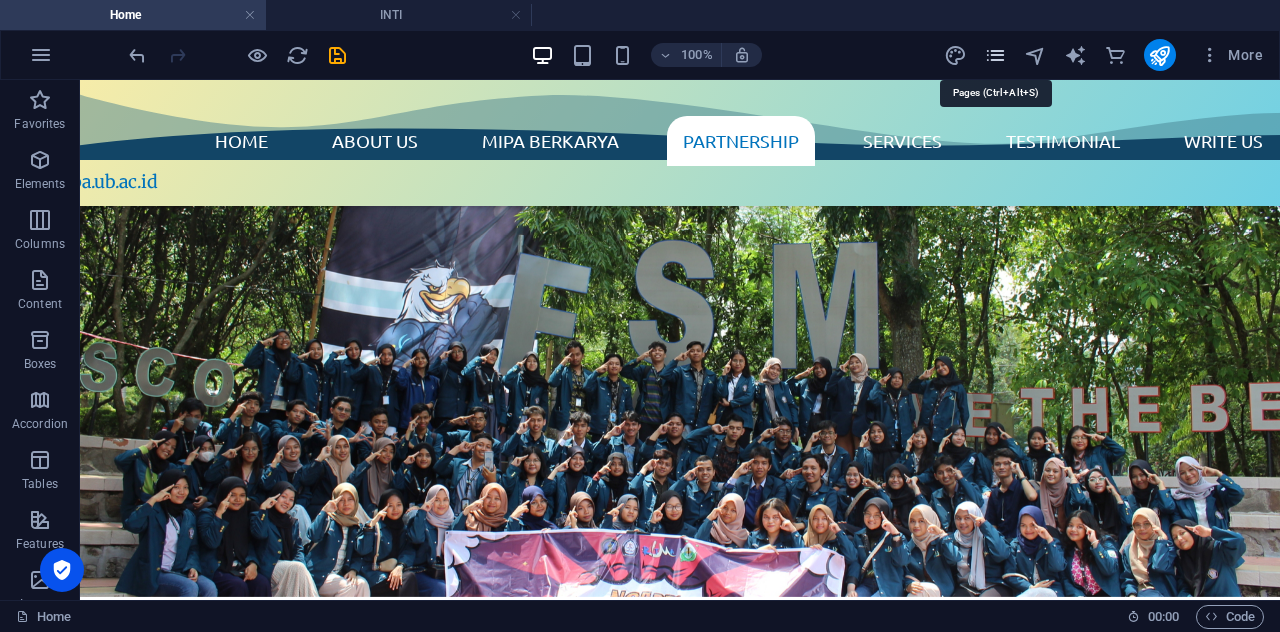 click at bounding box center [995, 55] 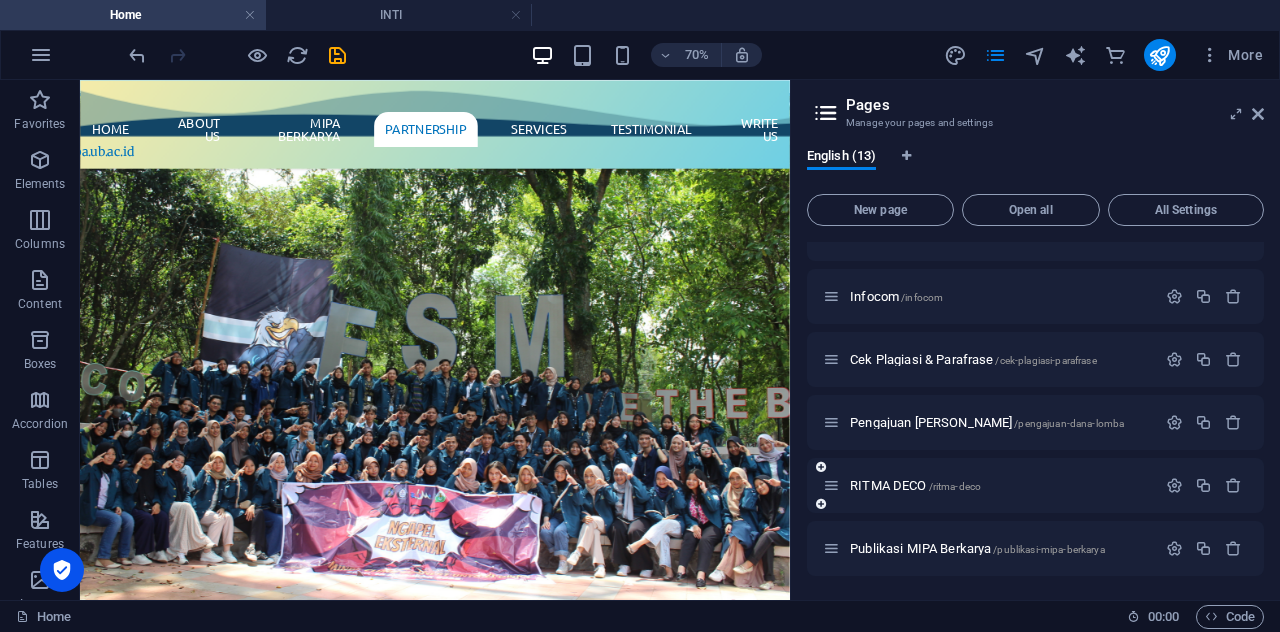 scroll, scrollTop: 0, scrollLeft: 0, axis: both 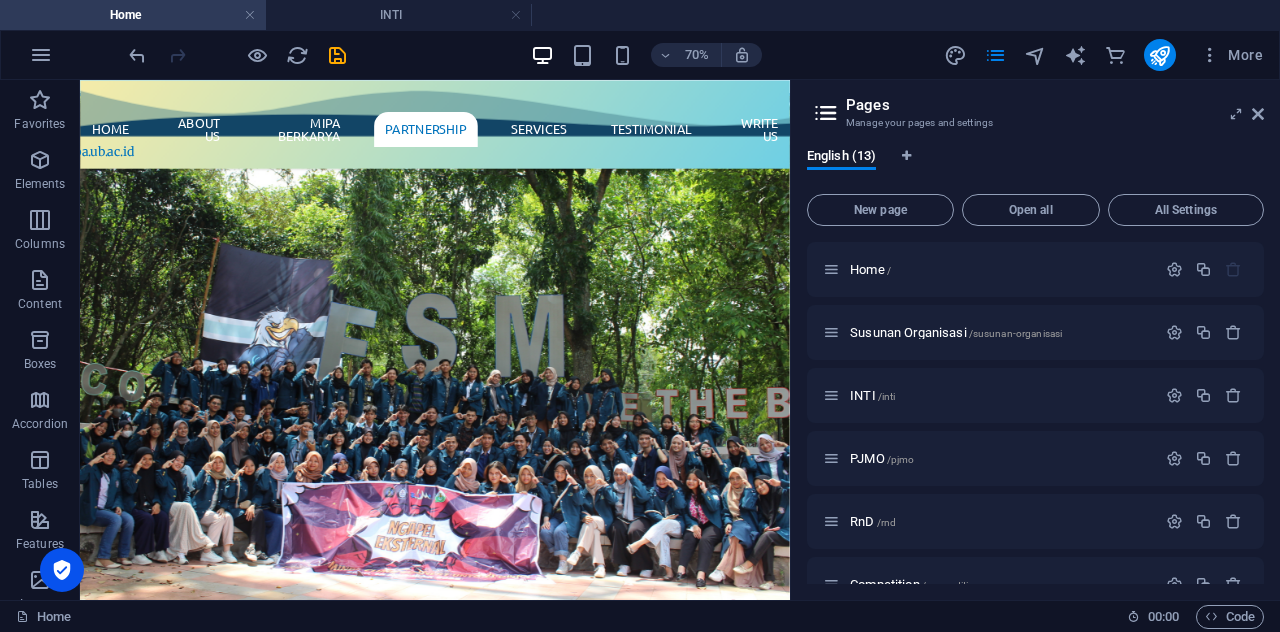 type 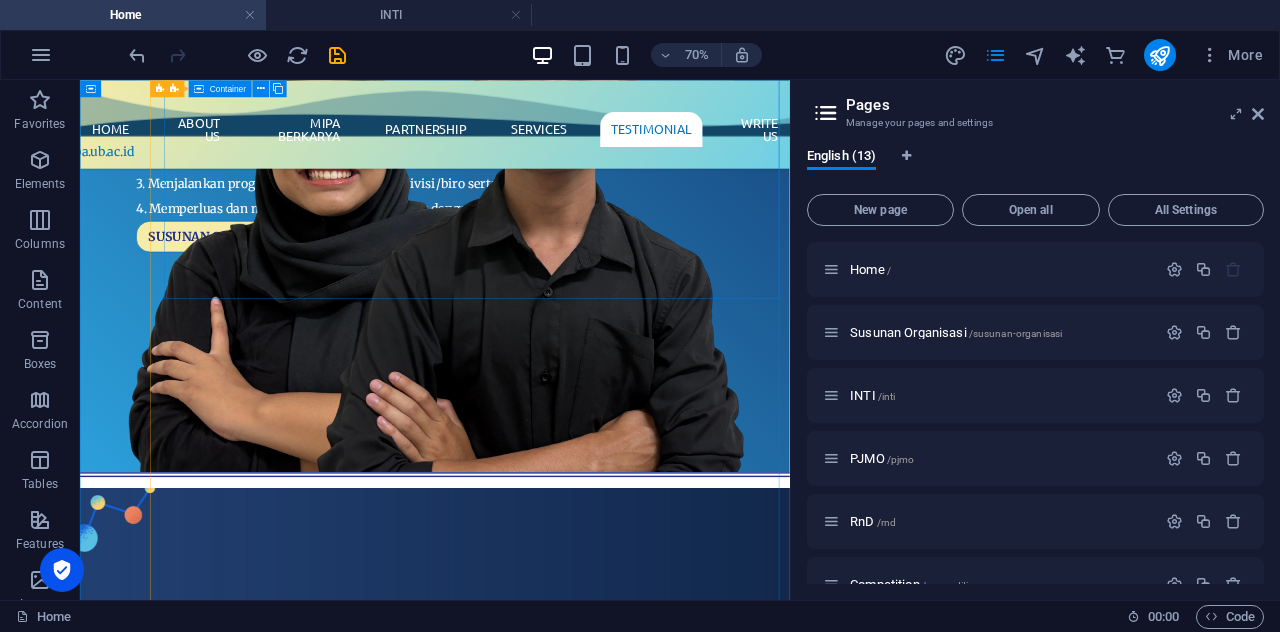 scroll, scrollTop: 3582, scrollLeft: 0, axis: vertical 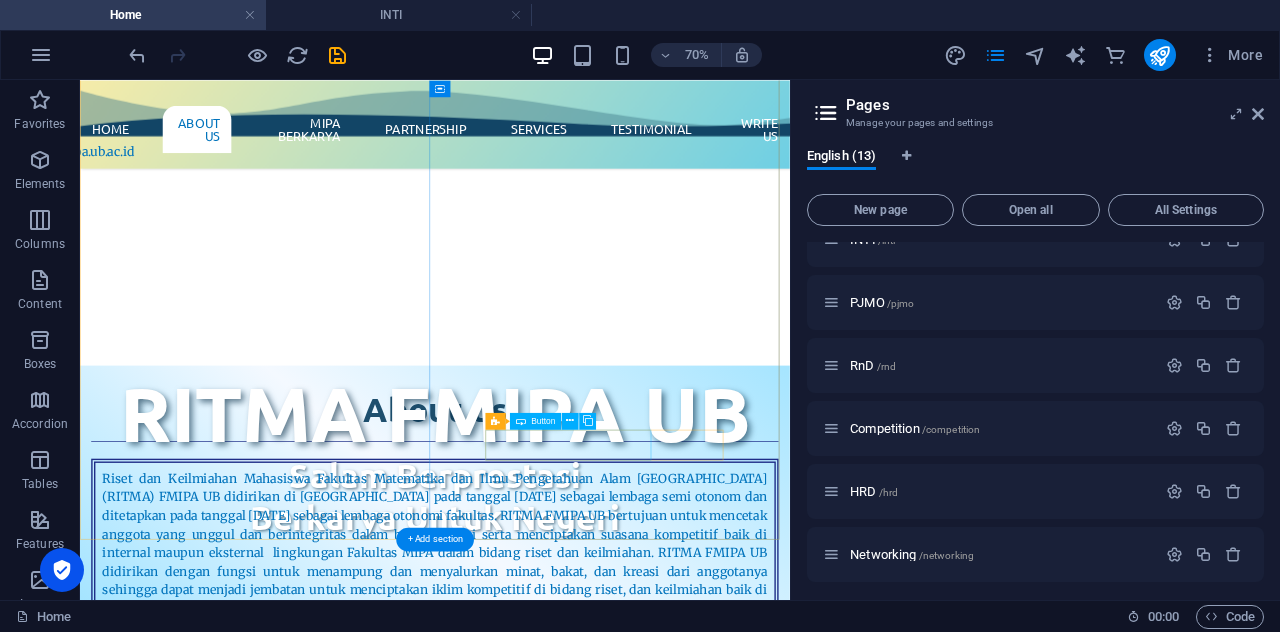 click on "SUSUNAN ORGANISASI" at bounding box center [587, 2159] 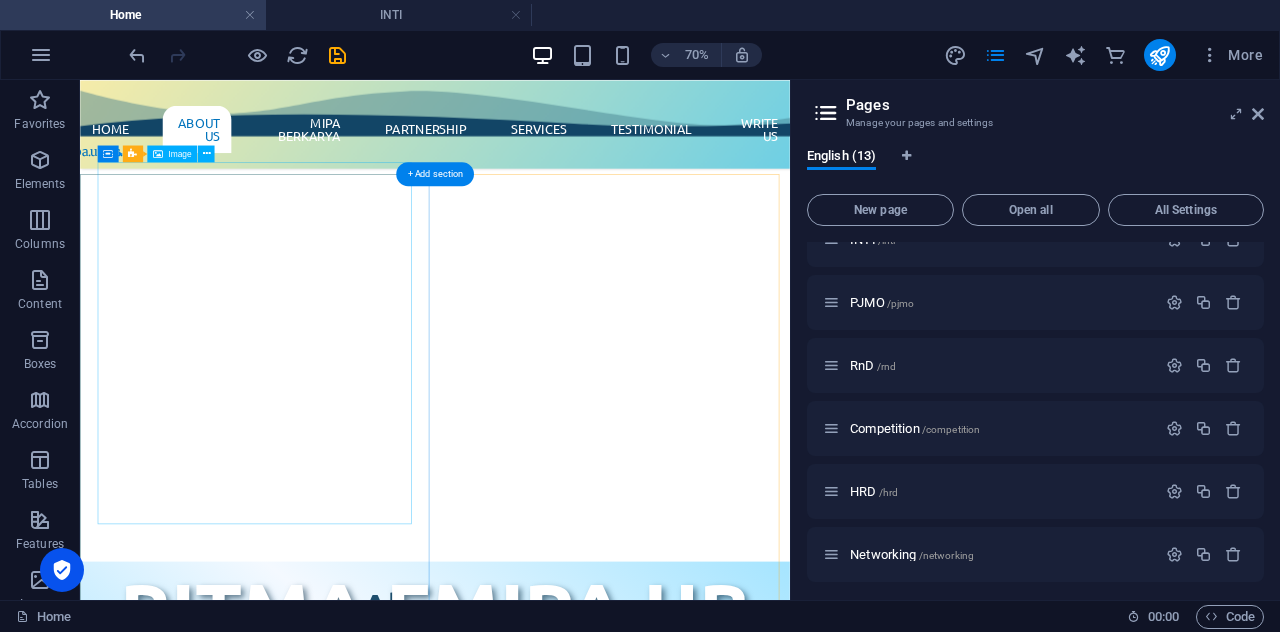 scroll, scrollTop: 1112, scrollLeft: 0, axis: vertical 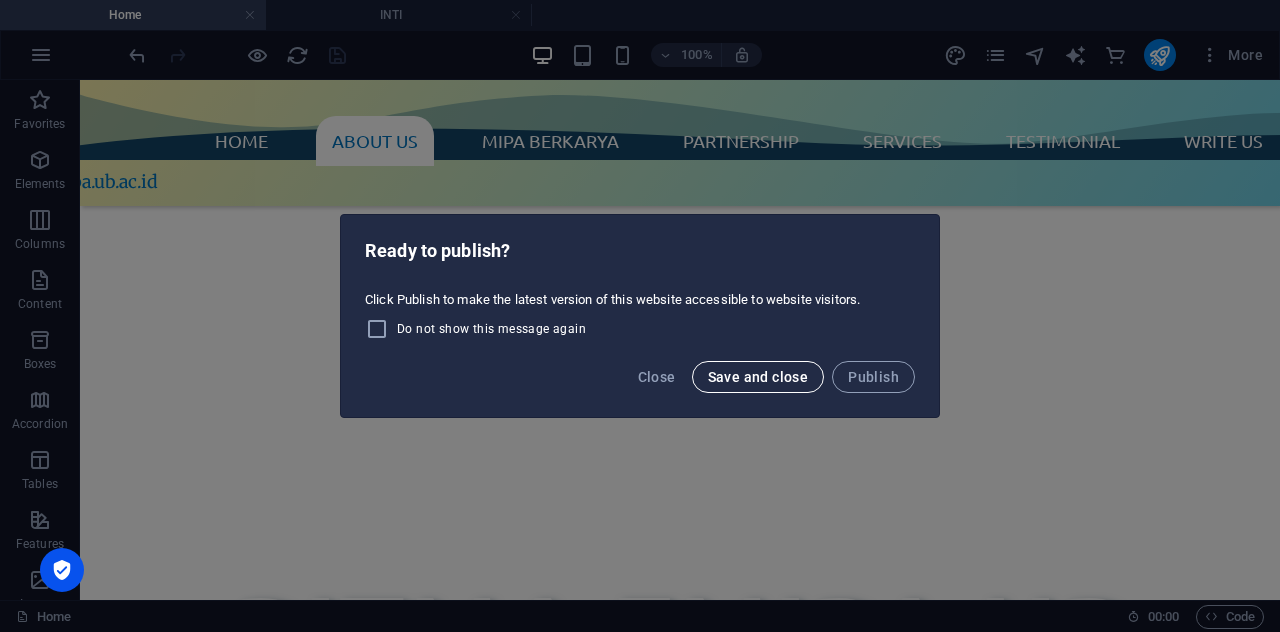 click on "Save and close" at bounding box center [758, 377] 